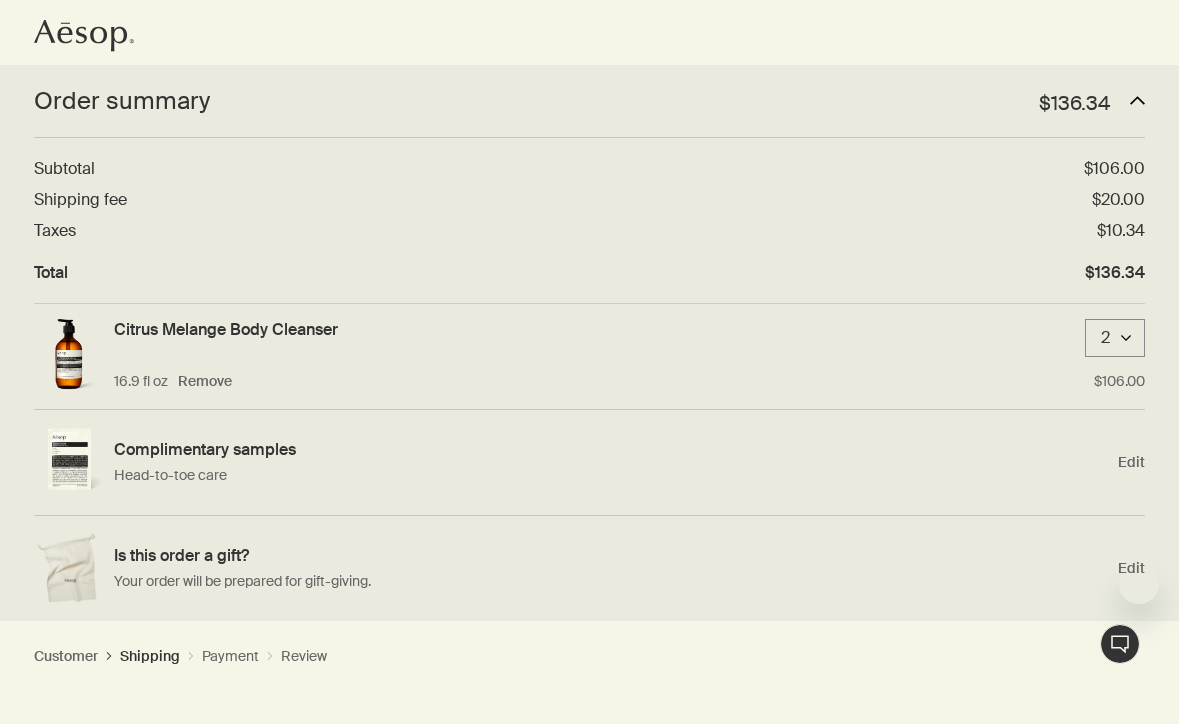 select on "US" 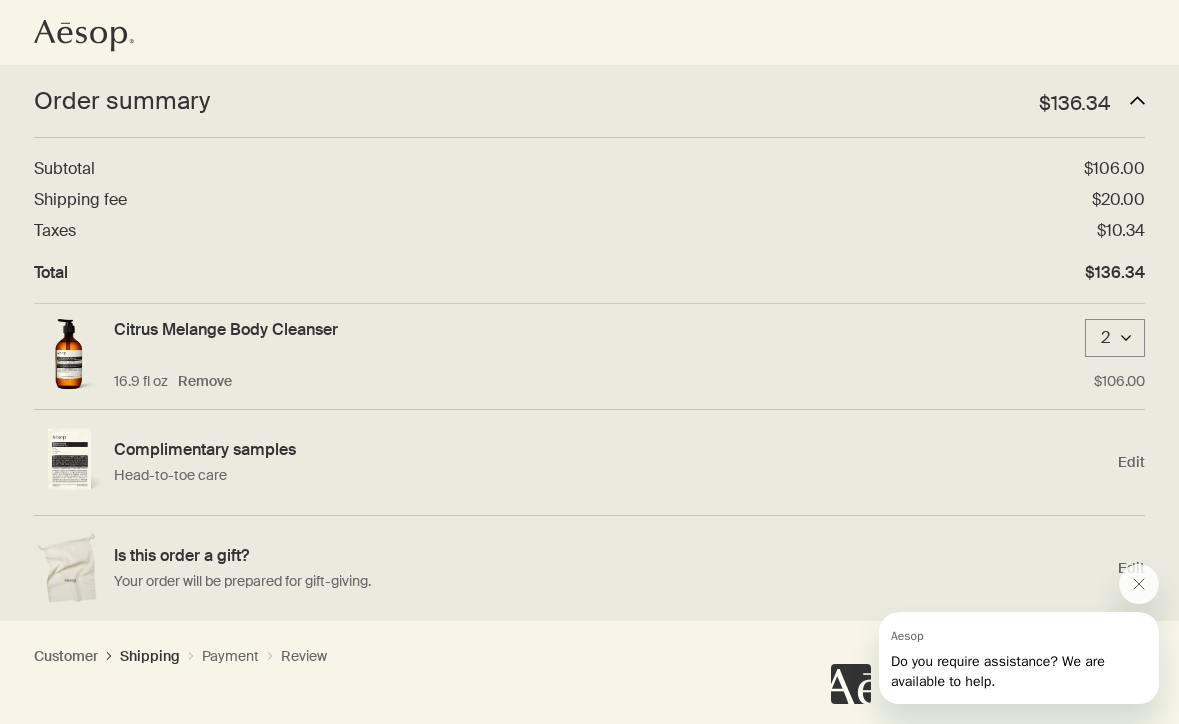 scroll, scrollTop: 0, scrollLeft: 0, axis: both 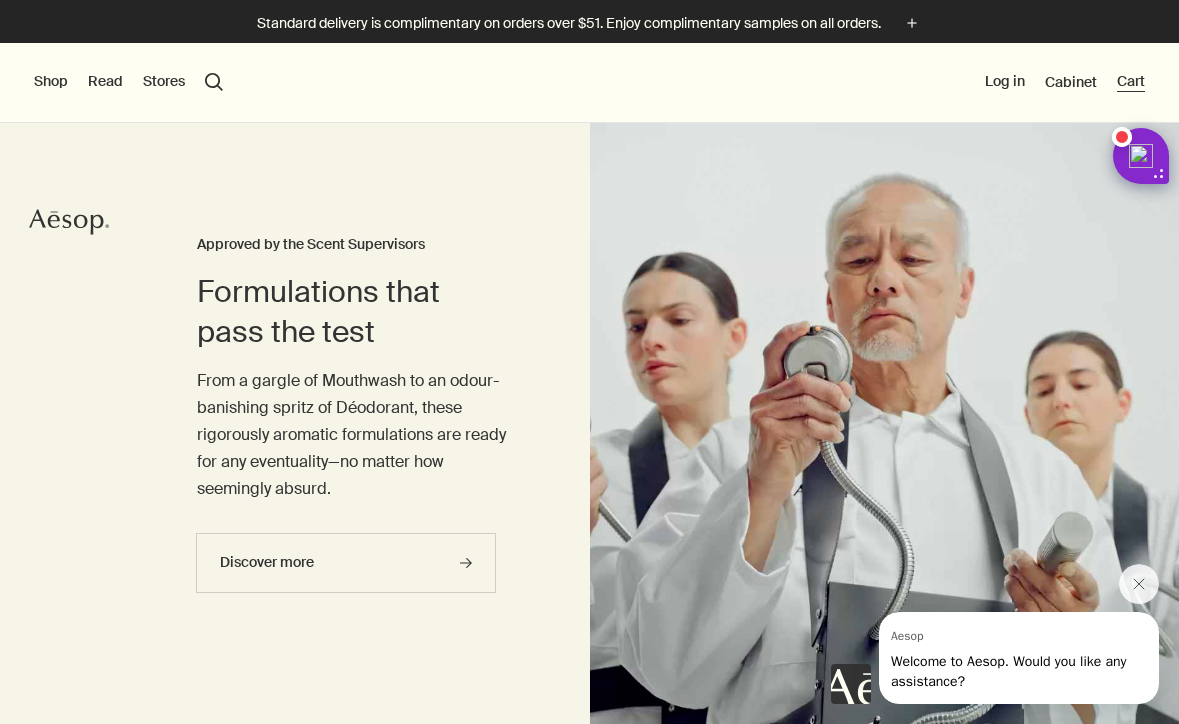 click on "Cart" at bounding box center (1131, 82) 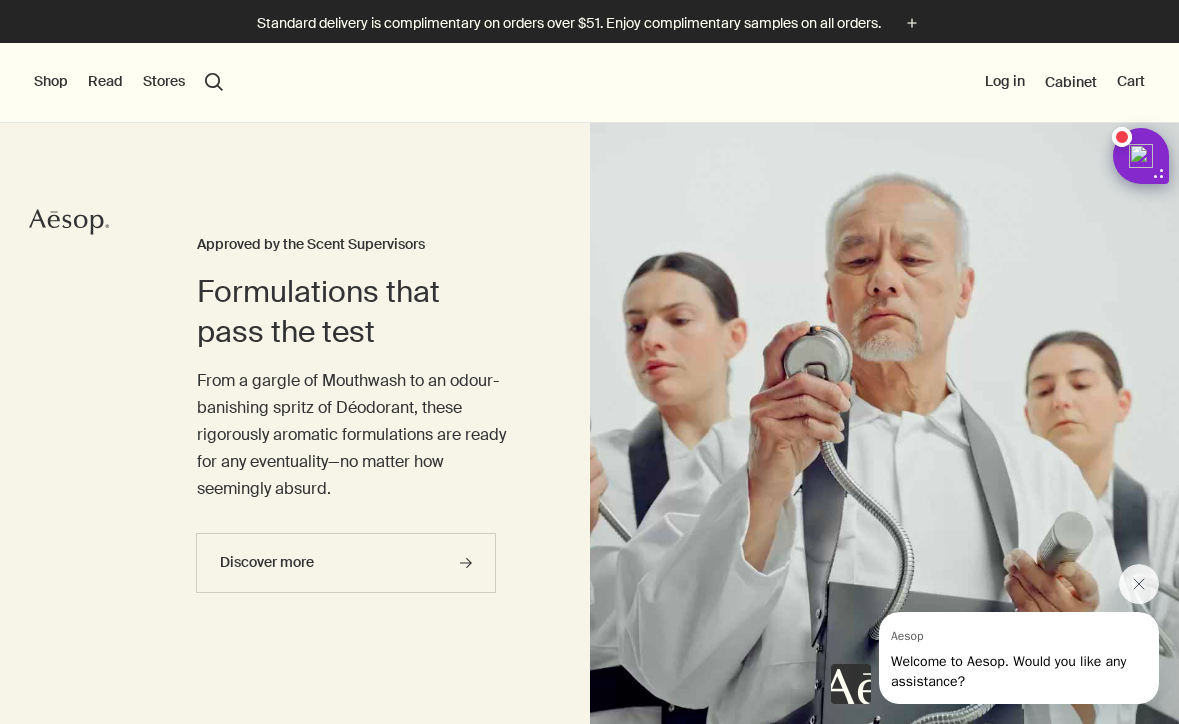 click on "Shop" at bounding box center (51, 82) 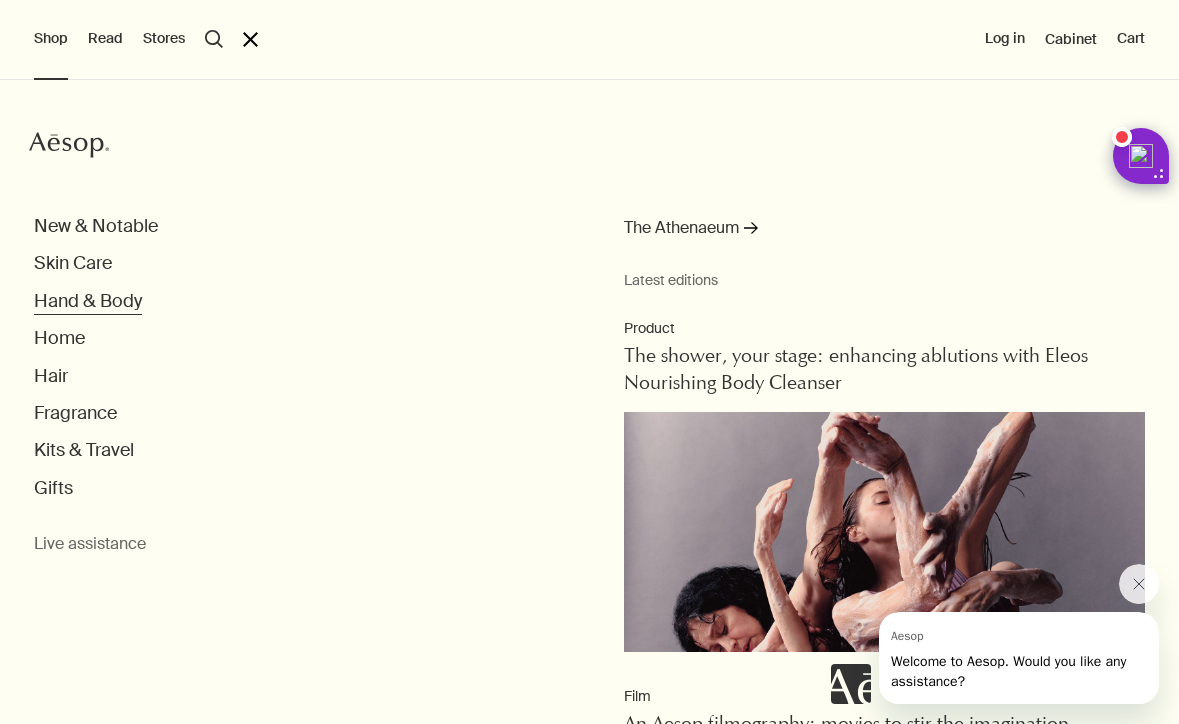click on "Hand & Body" at bounding box center (88, 301) 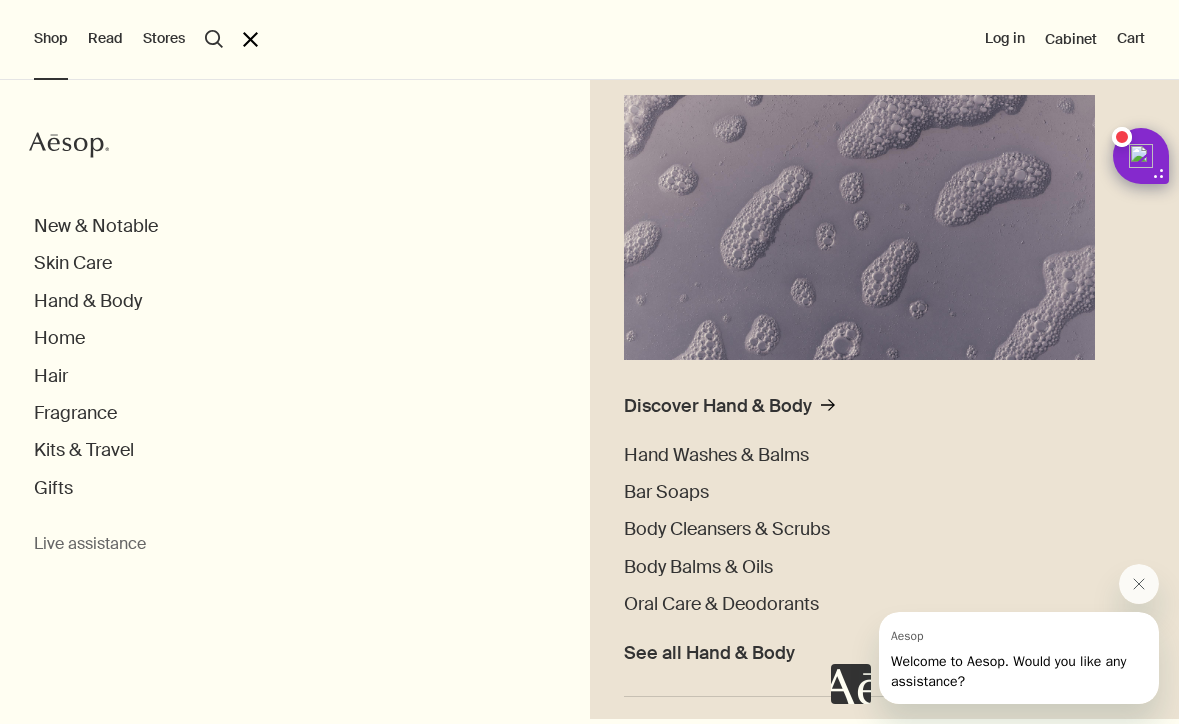 scroll, scrollTop: 220, scrollLeft: 0, axis: vertical 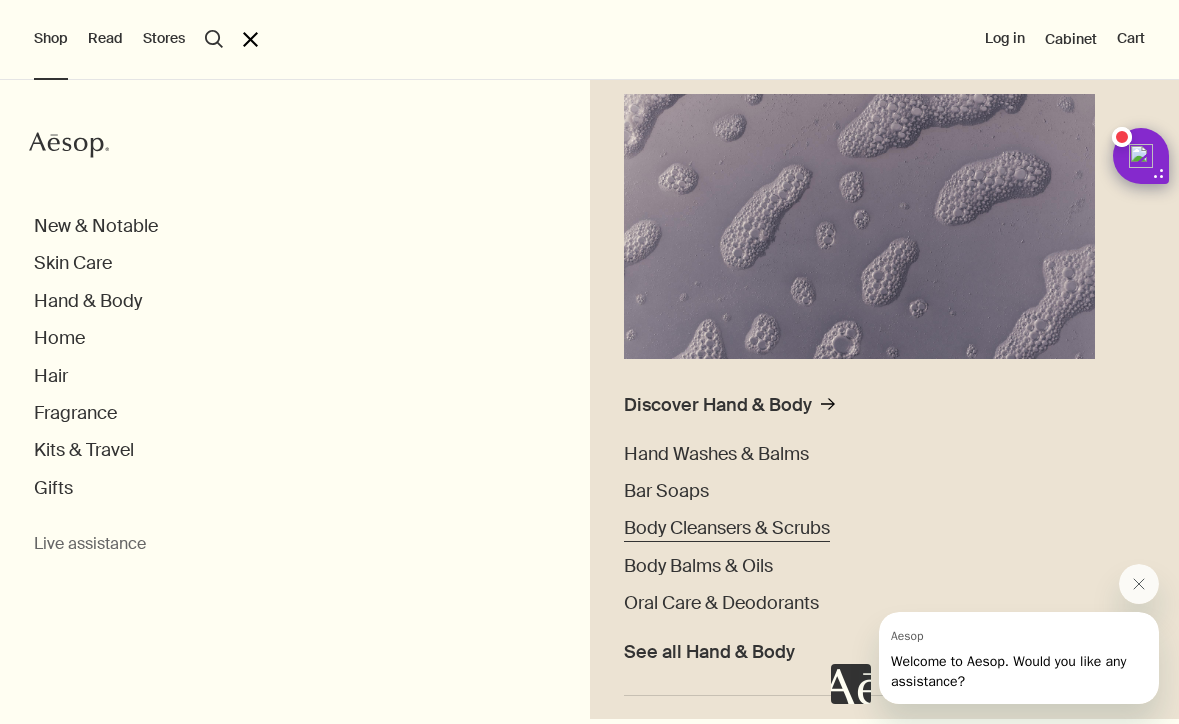 click on "Body Cleansers & Scrubs" at bounding box center (727, 528) 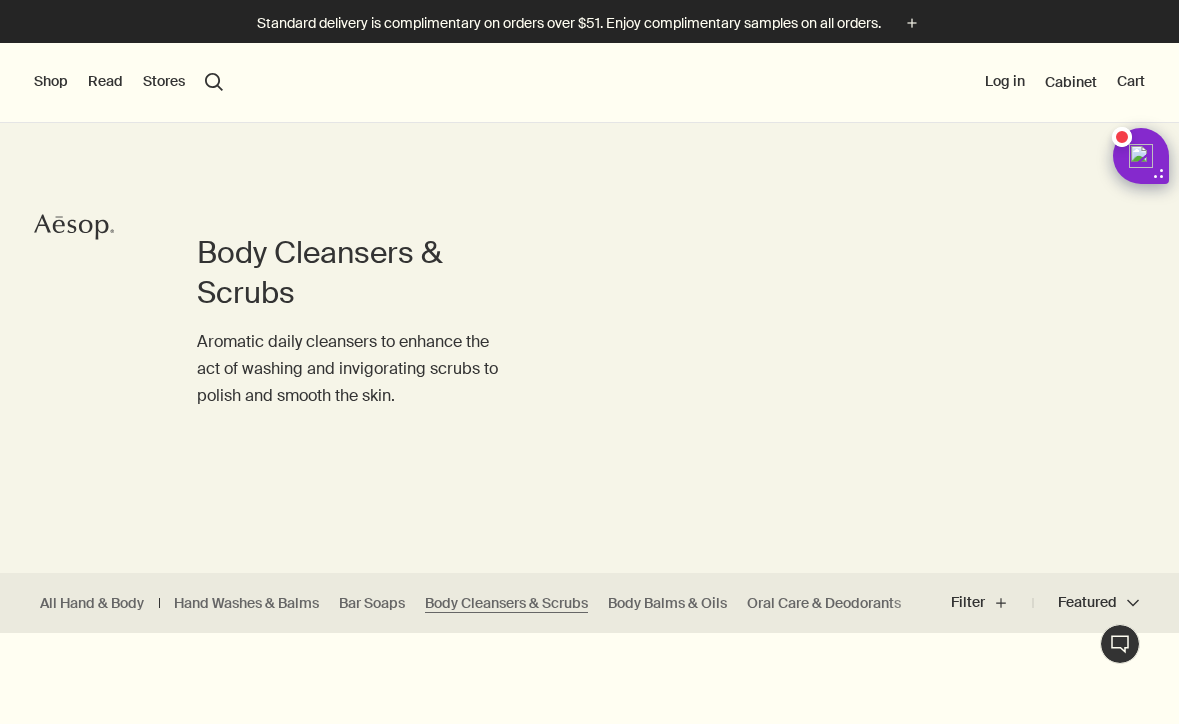 scroll, scrollTop: 0, scrollLeft: 0, axis: both 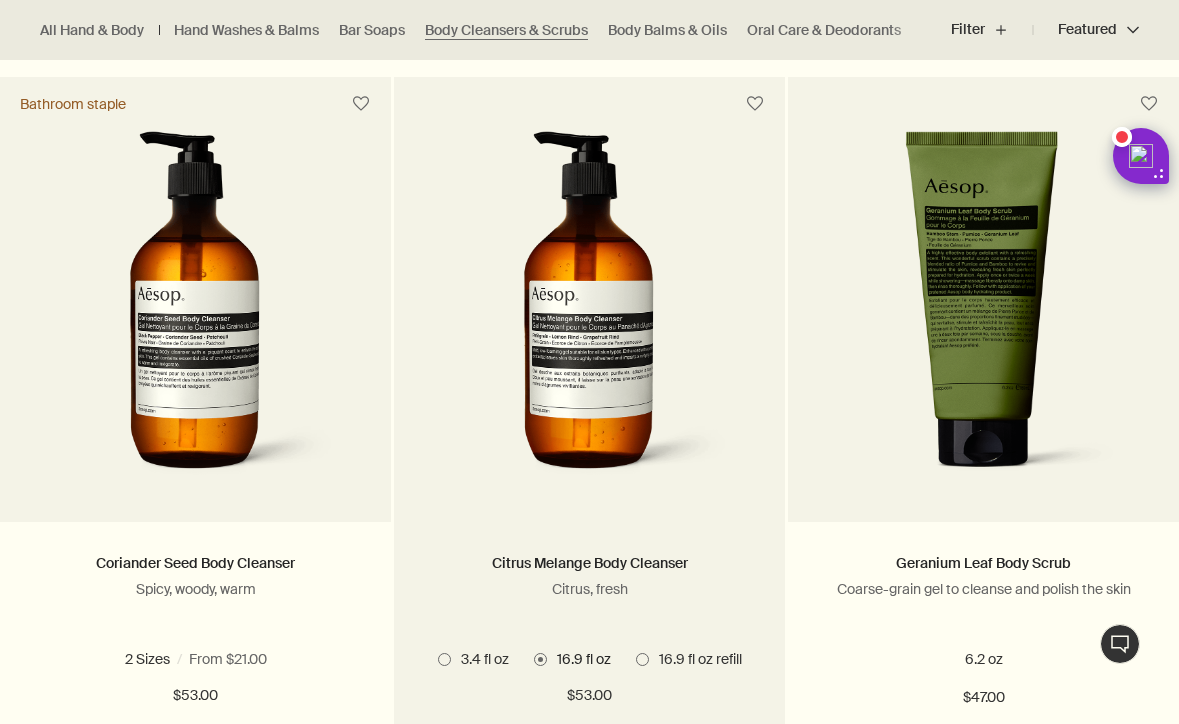 click at bounding box center [589, 311] 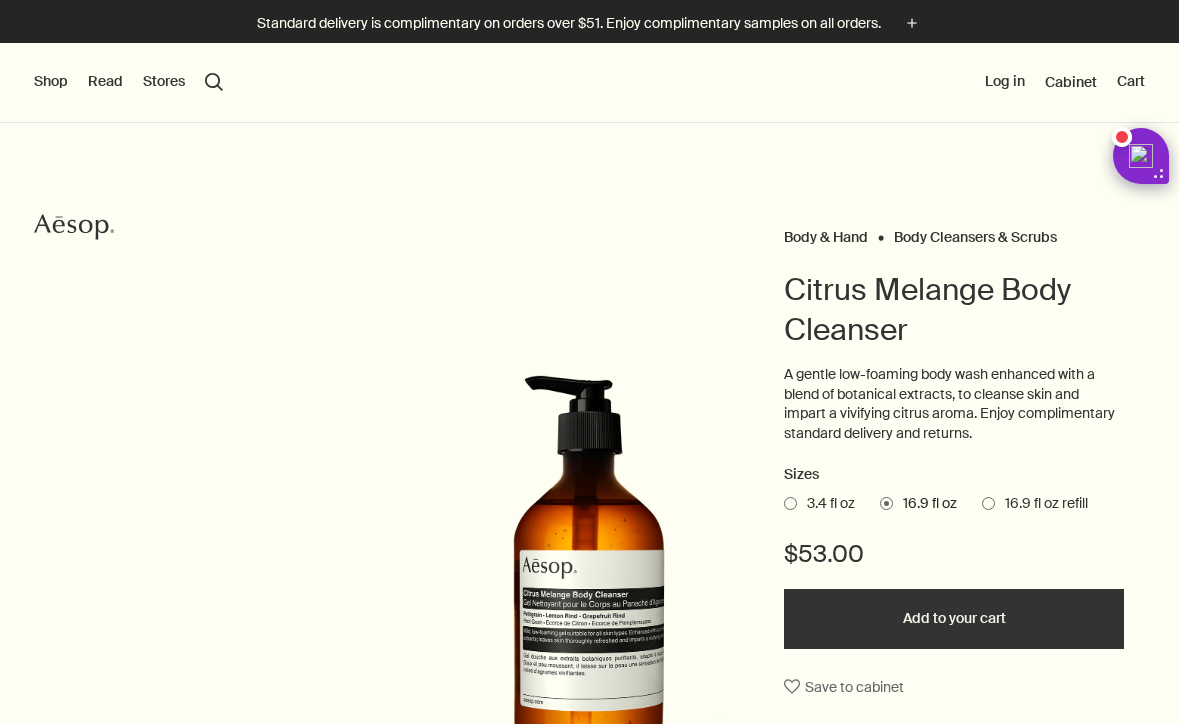 select on "B500BT21" 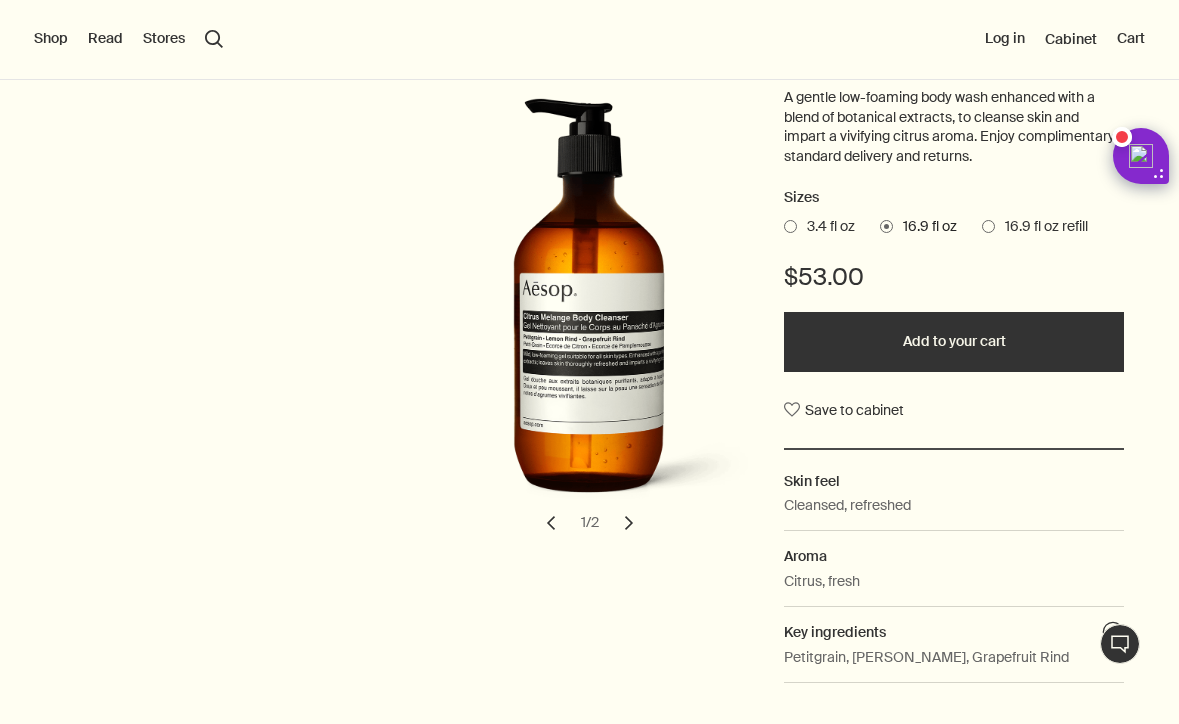 scroll, scrollTop: 283, scrollLeft: 0, axis: vertical 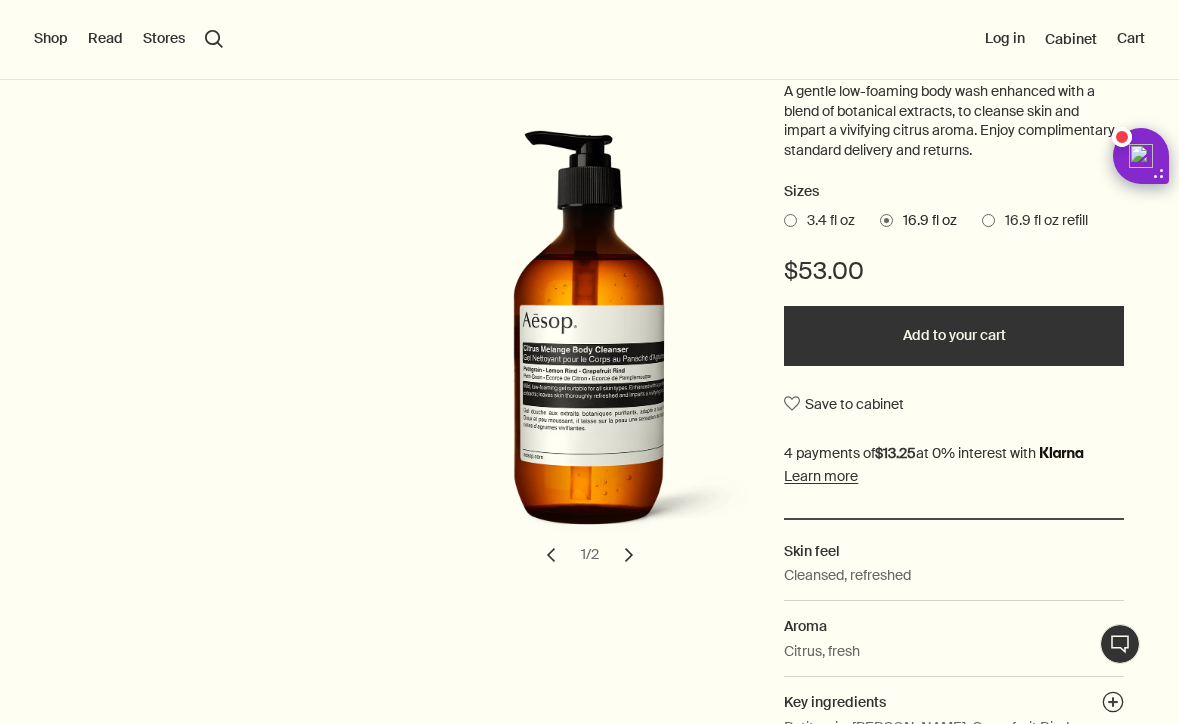 click on "Add to your cart" at bounding box center (954, 336) 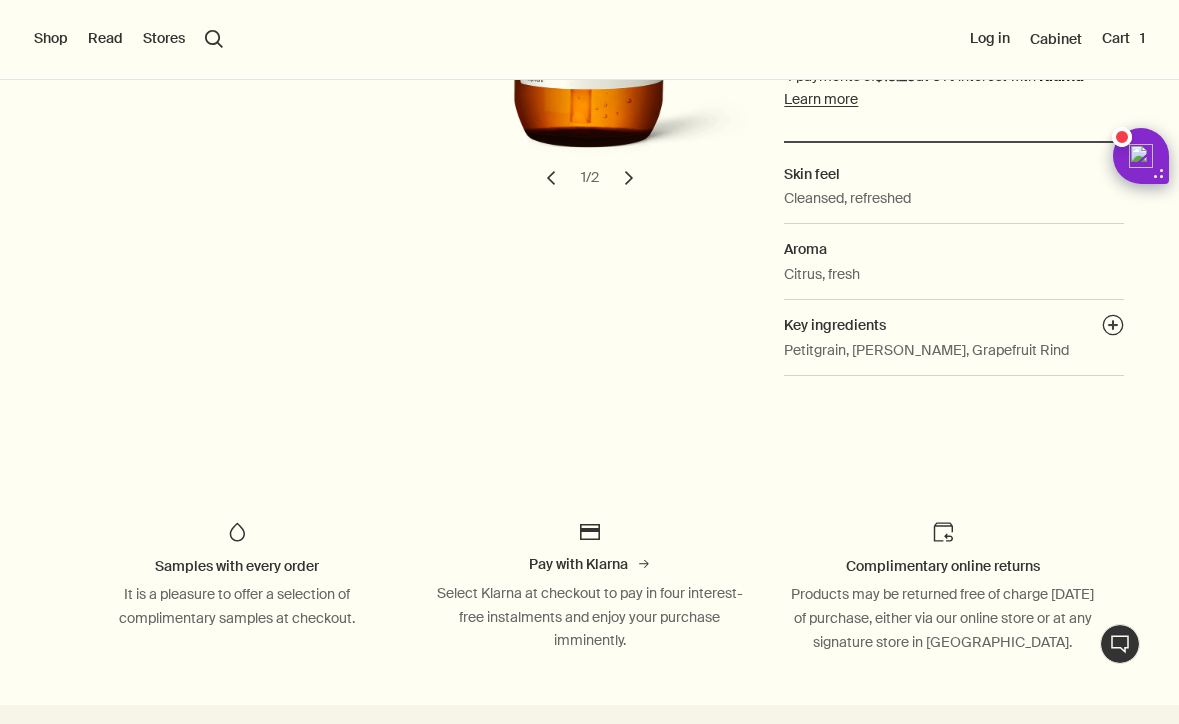 scroll, scrollTop: 0, scrollLeft: 0, axis: both 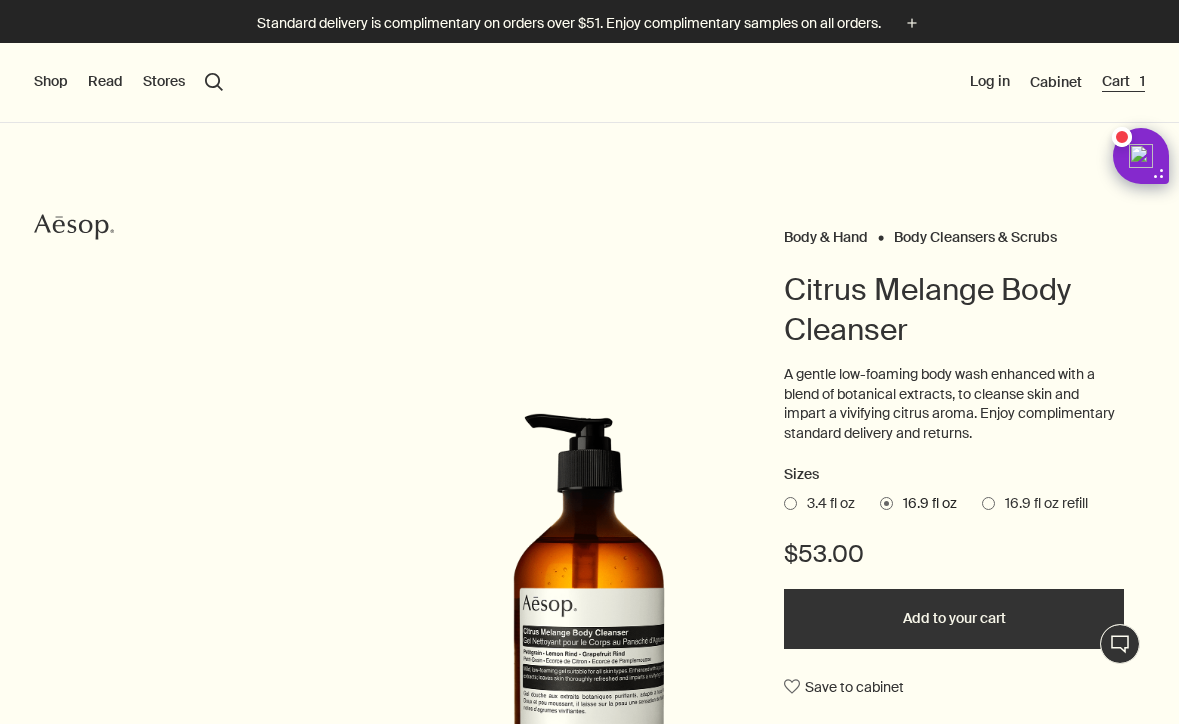 click on "Cart 1" at bounding box center [1123, 82] 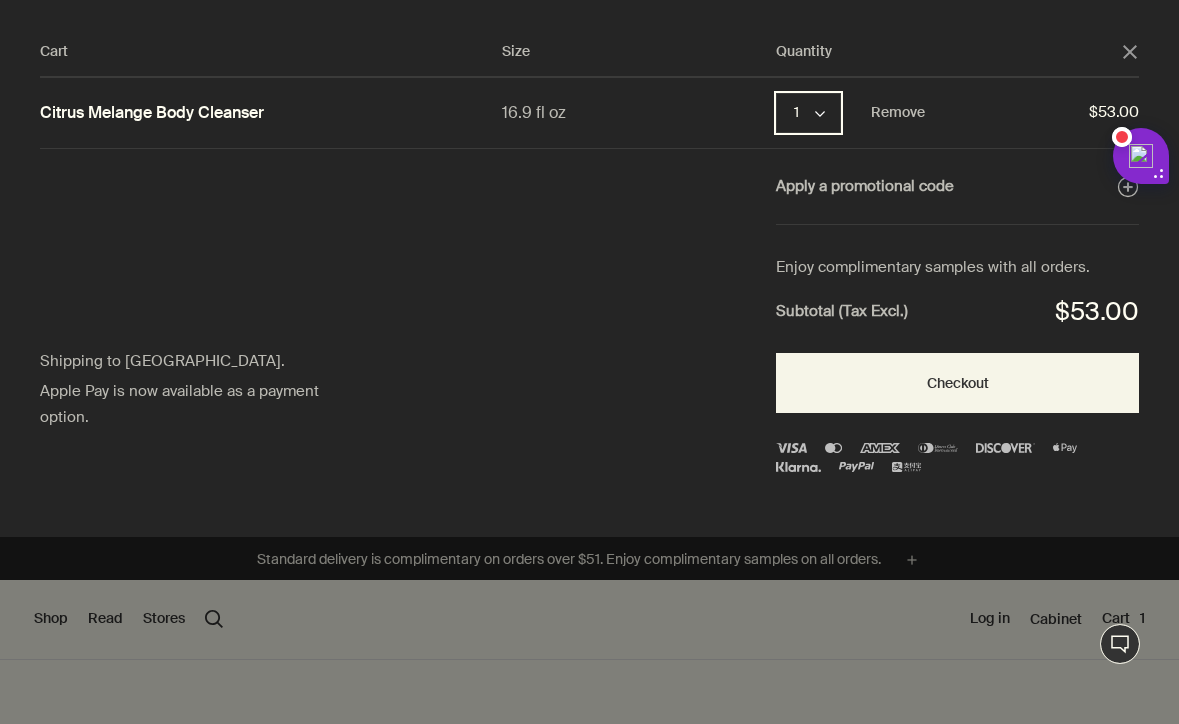 click on "1 chevron" at bounding box center (808, 113) 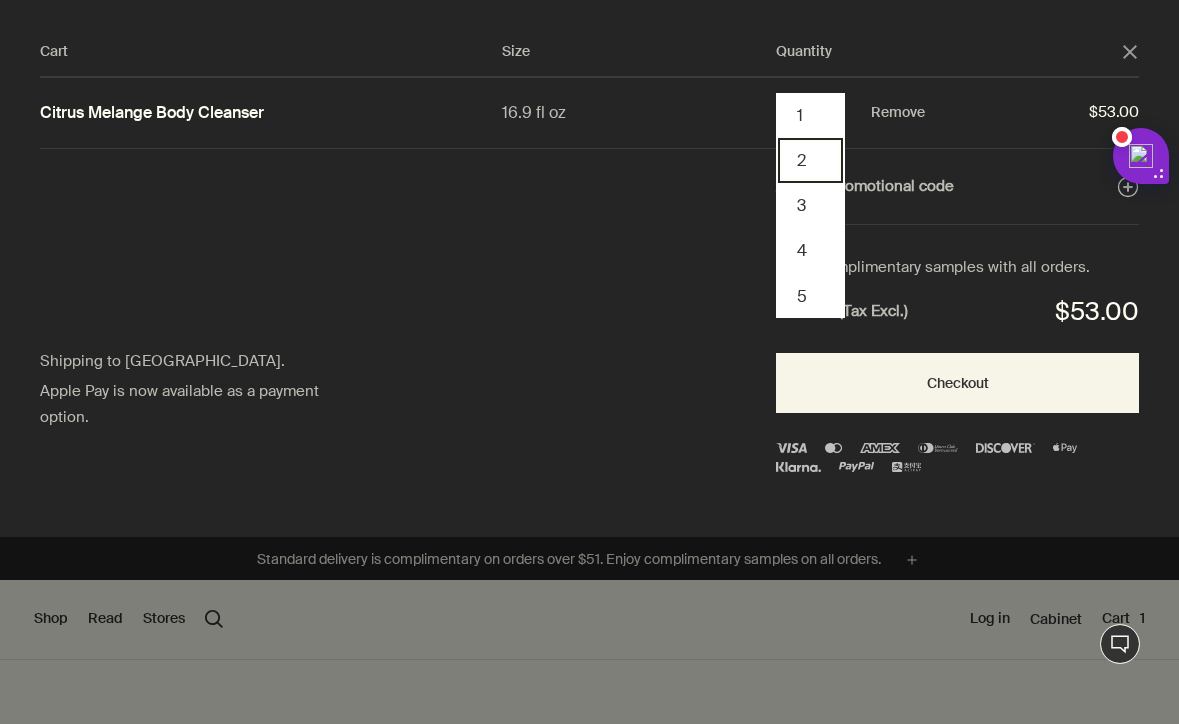 click on "2" at bounding box center (810, 160) 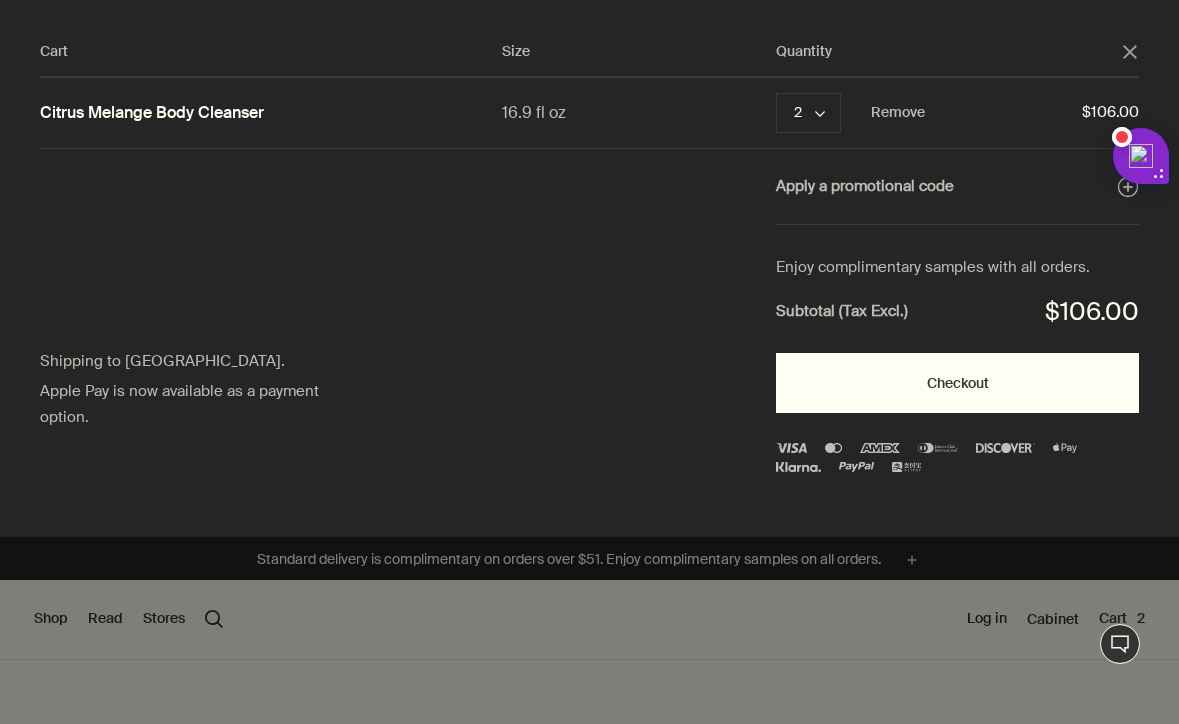 click on "Checkout" at bounding box center [957, 383] 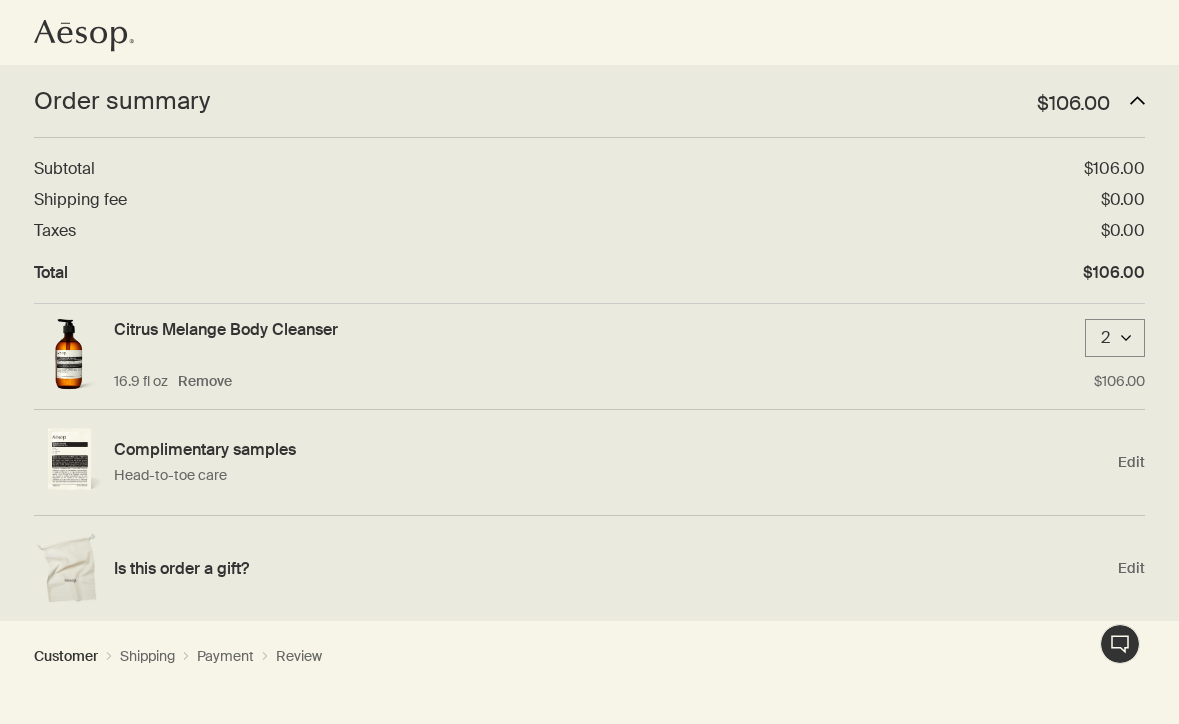 scroll, scrollTop: 0, scrollLeft: 0, axis: both 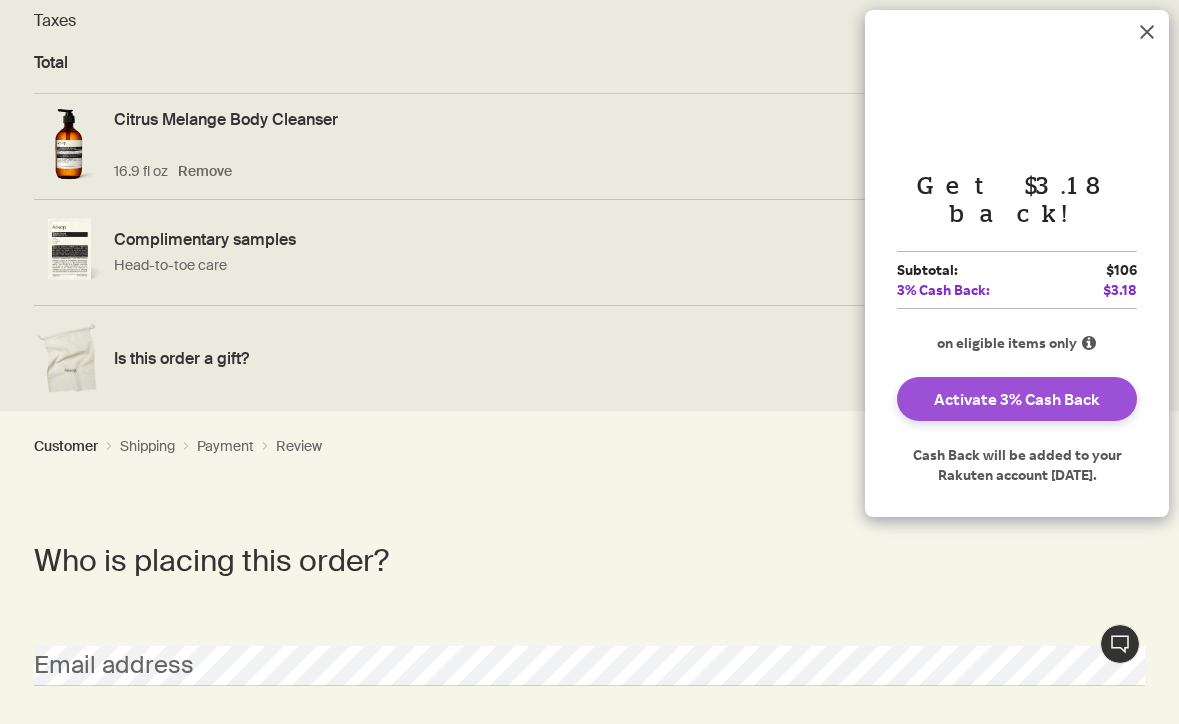 click on "Activate 3% Cash Back" at bounding box center (1017, 399) 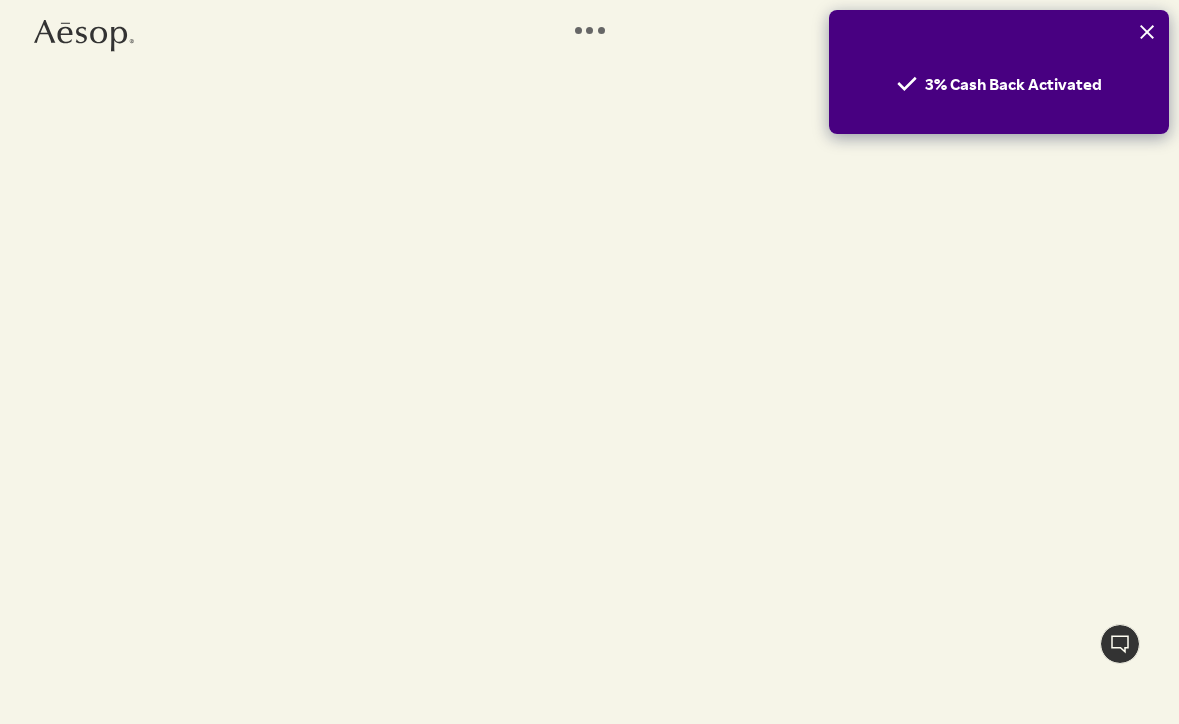 scroll, scrollTop: 0, scrollLeft: 0, axis: both 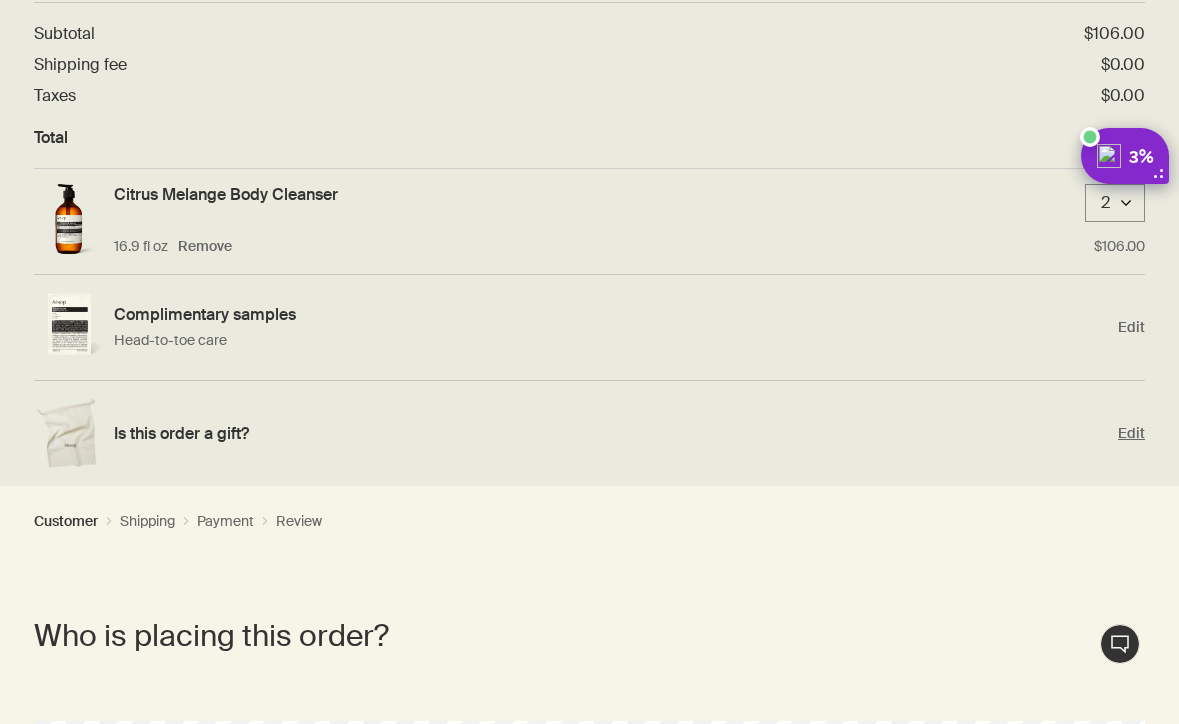 click on "Edit" at bounding box center [1131, 433] 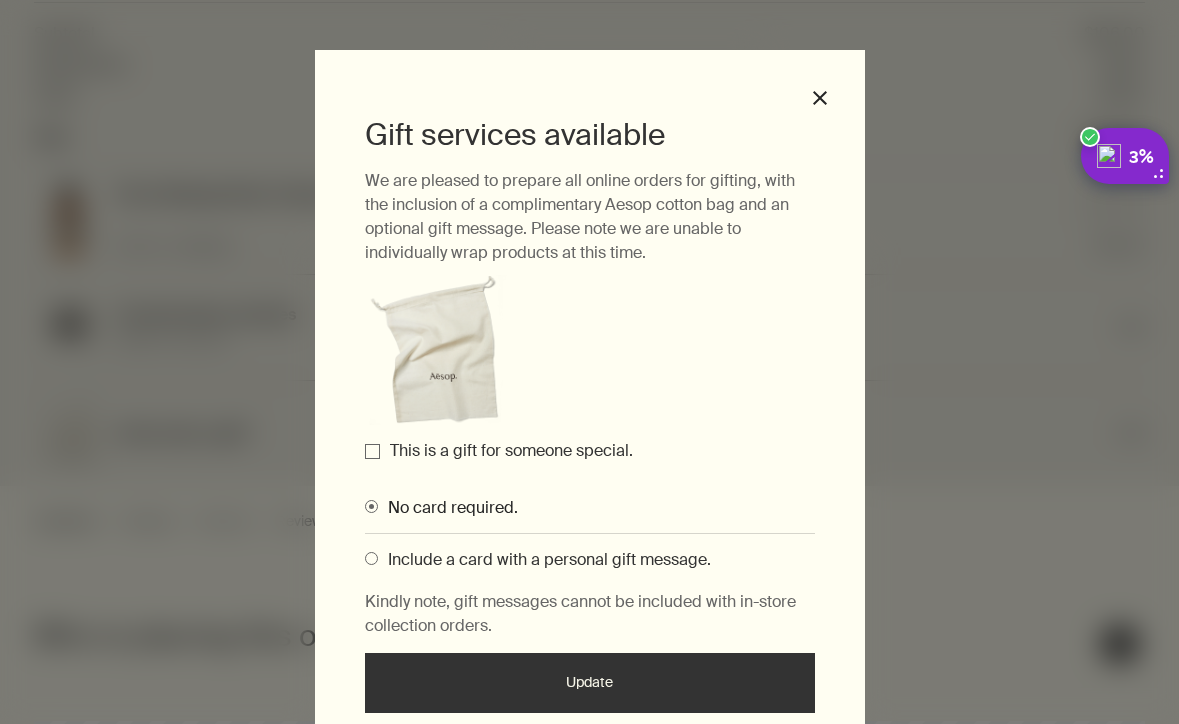 click on "This is a gift for someone special." at bounding box center (372, 451) 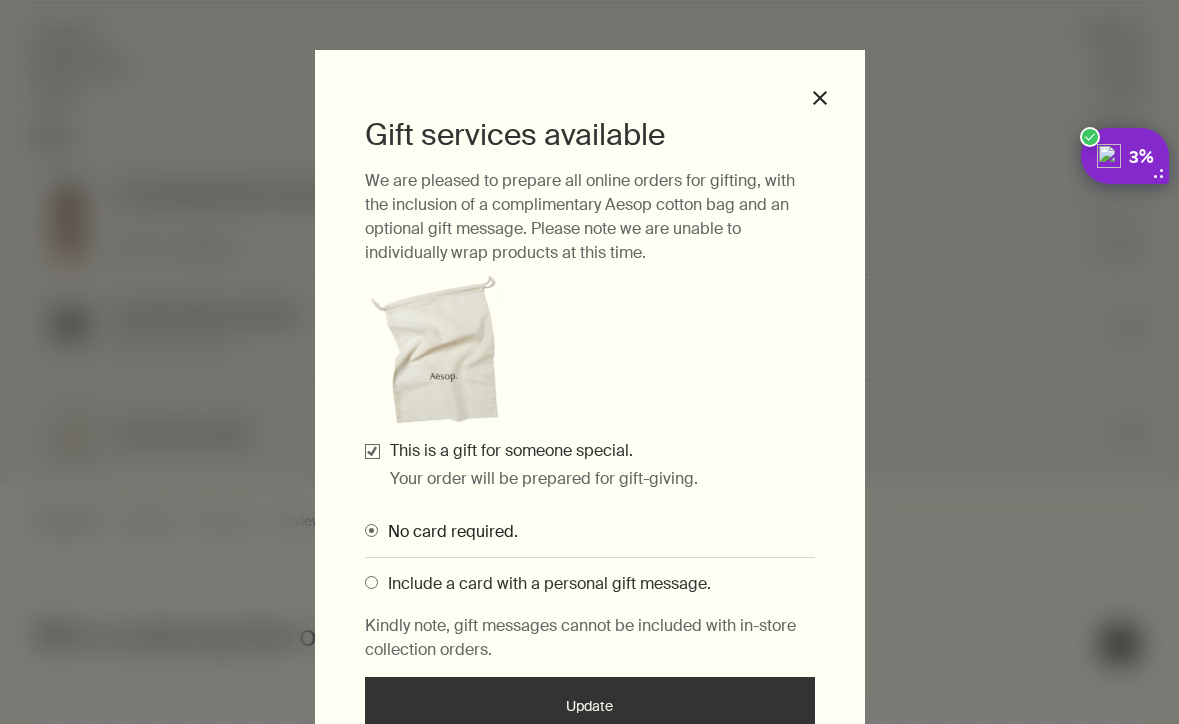 scroll, scrollTop: 113, scrollLeft: 0, axis: vertical 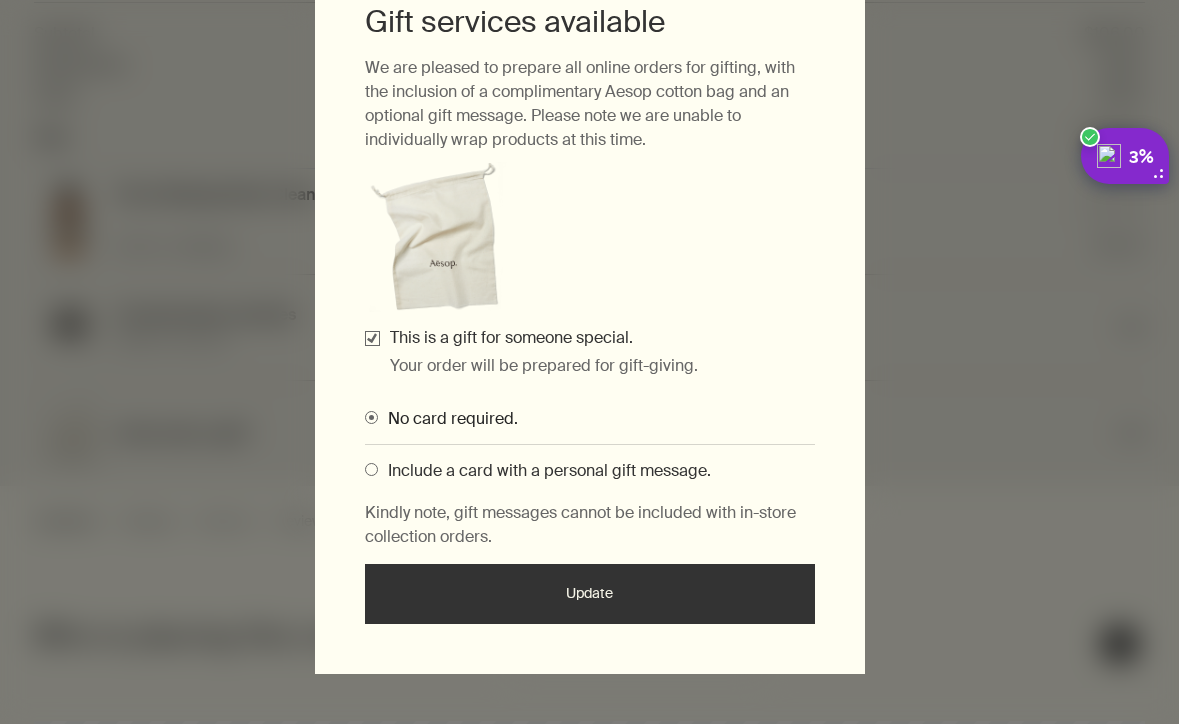 click on "Update" at bounding box center (590, 594) 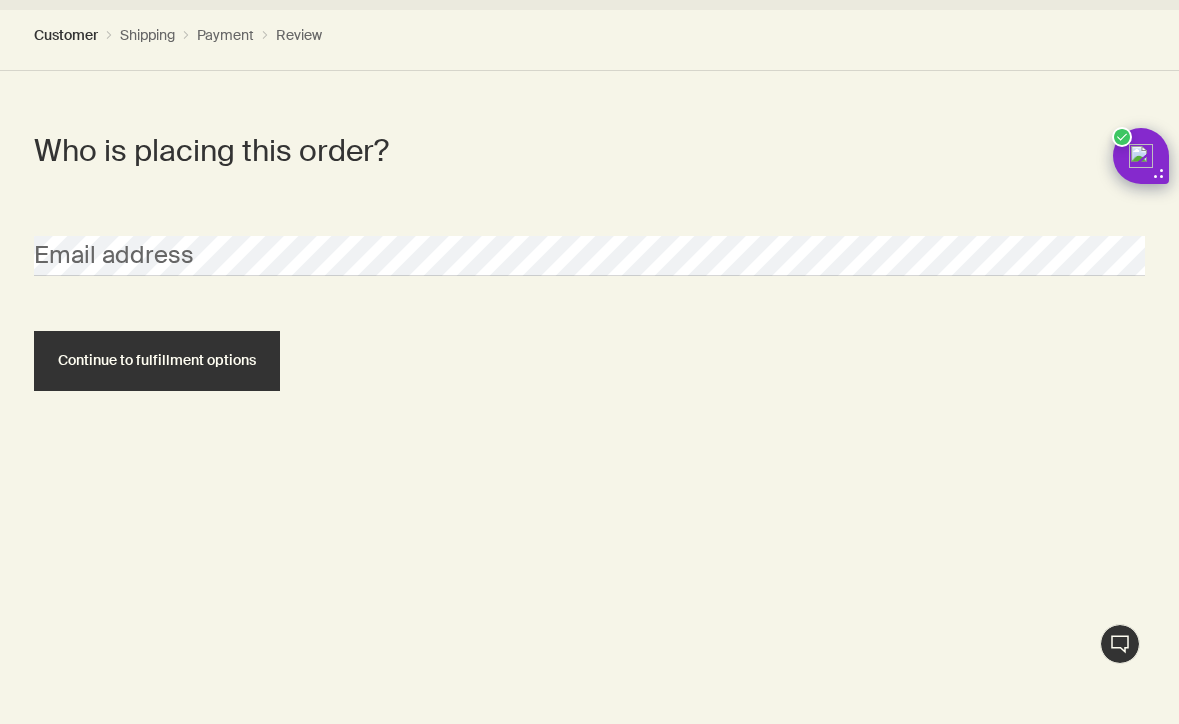 scroll, scrollTop: 650, scrollLeft: 0, axis: vertical 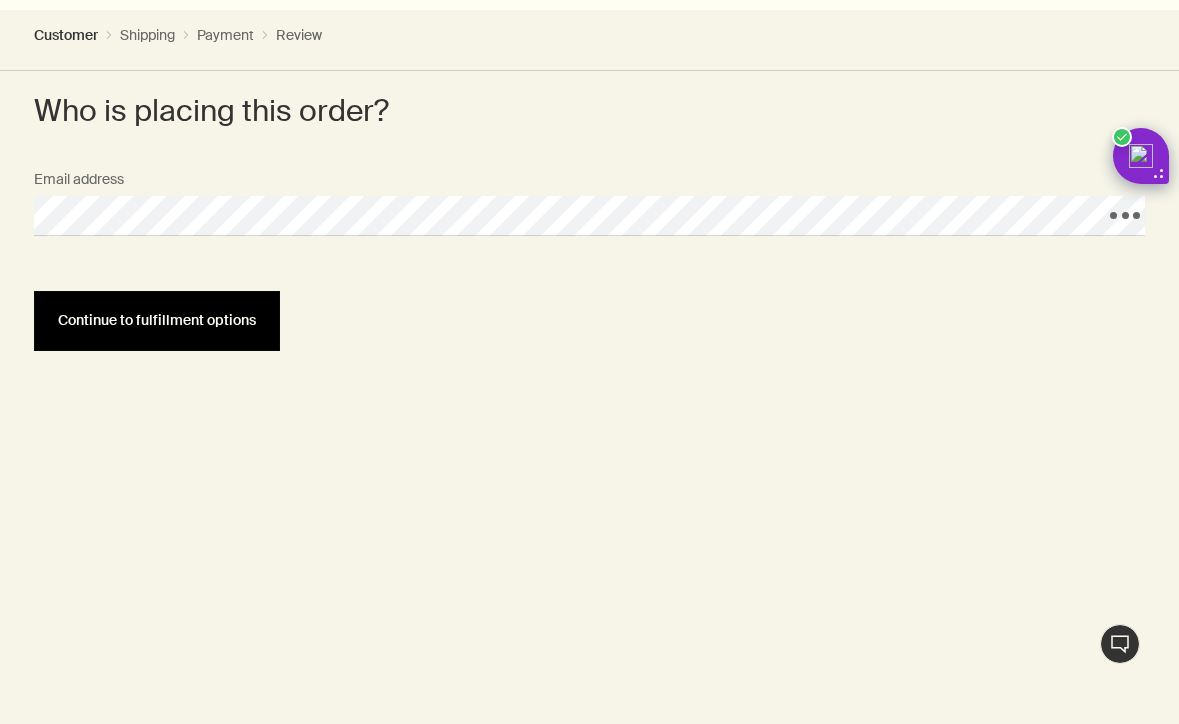click on "Continue to fulfillment options" at bounding box center (157, 320) 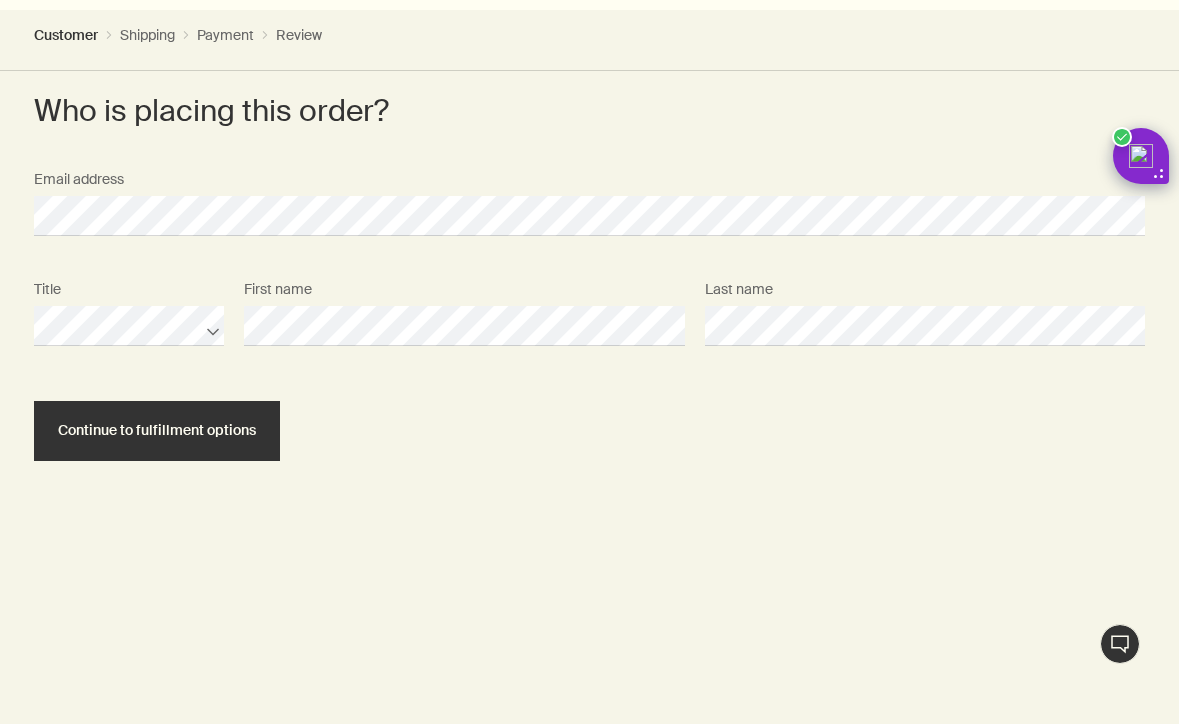 click on "Continue to fulfillment options" at bounding box center (157, 431) 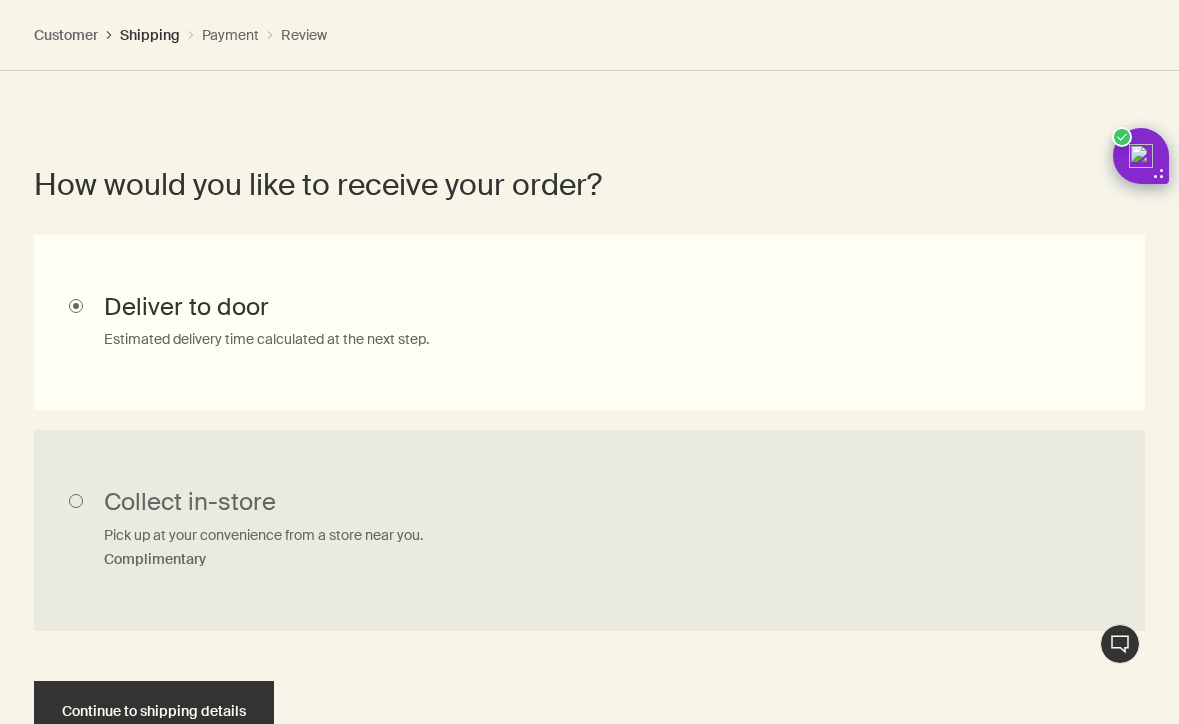 scroll, scrollTop: 1113, scrollLeft: 0, axis: vertical 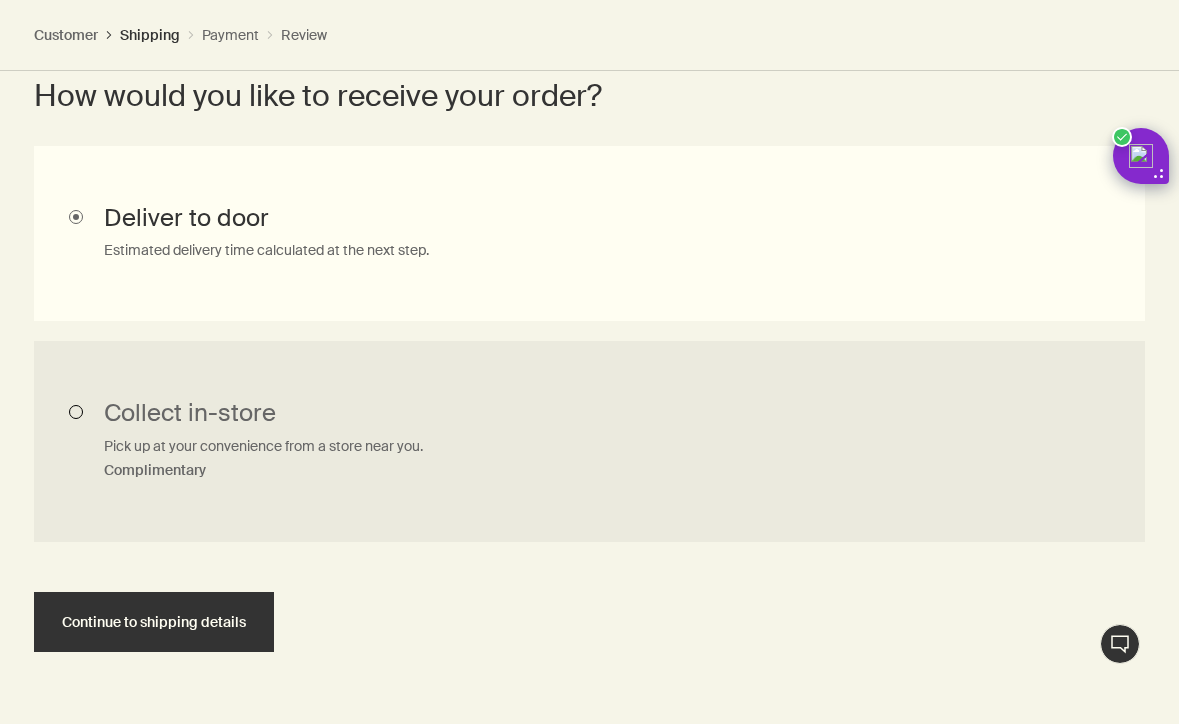 click on "Collect in-store Pick up at your convenience from a store near you. Complimentary" at bounding box center [589, 442] 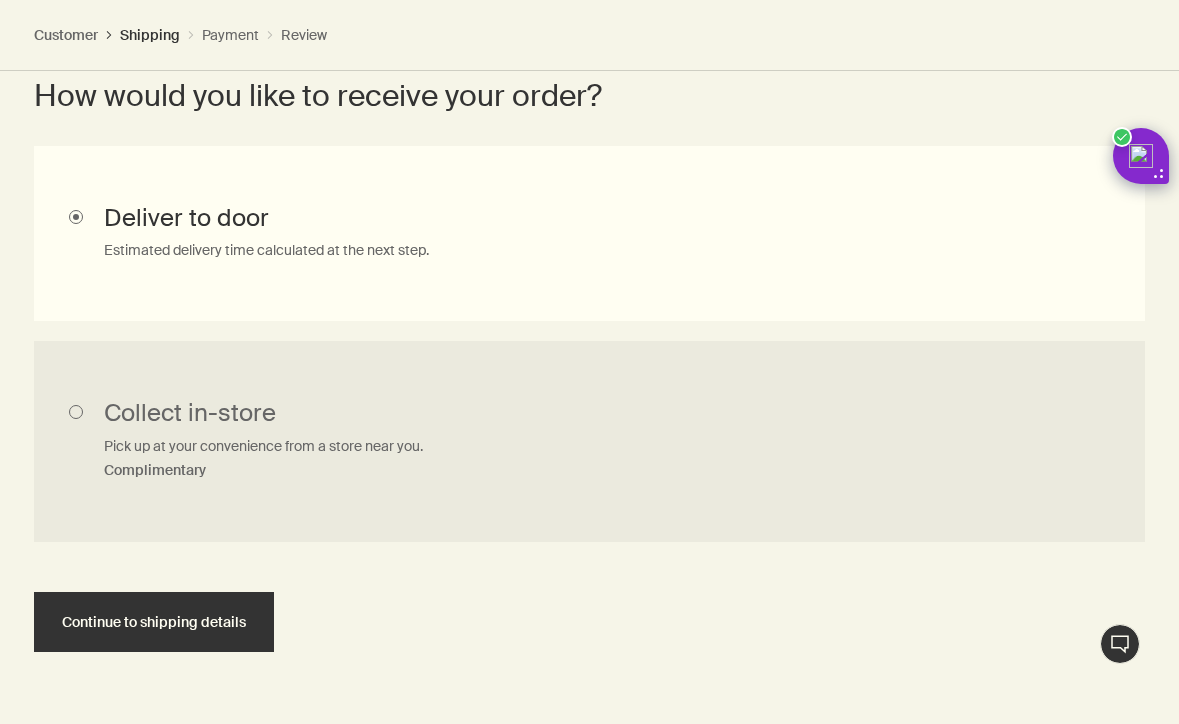 radio on "true" 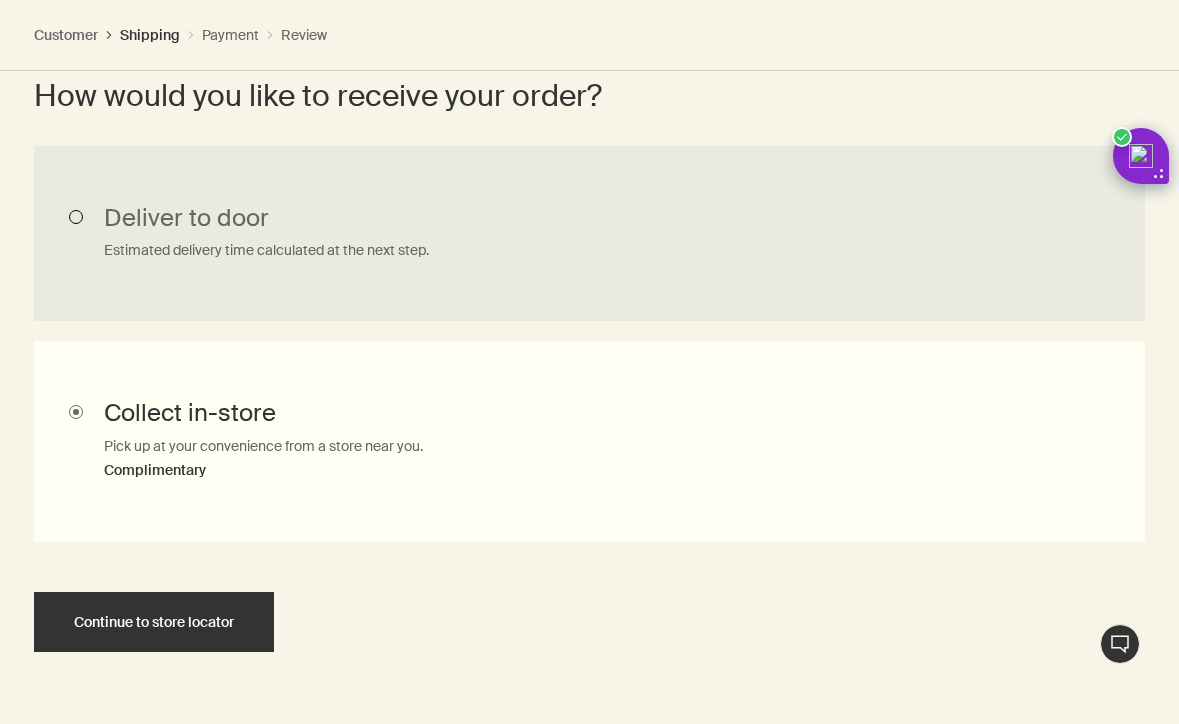 click on "Deliver to door Estimated delivery time calculated at the next step." at bounding box center (589, 233) 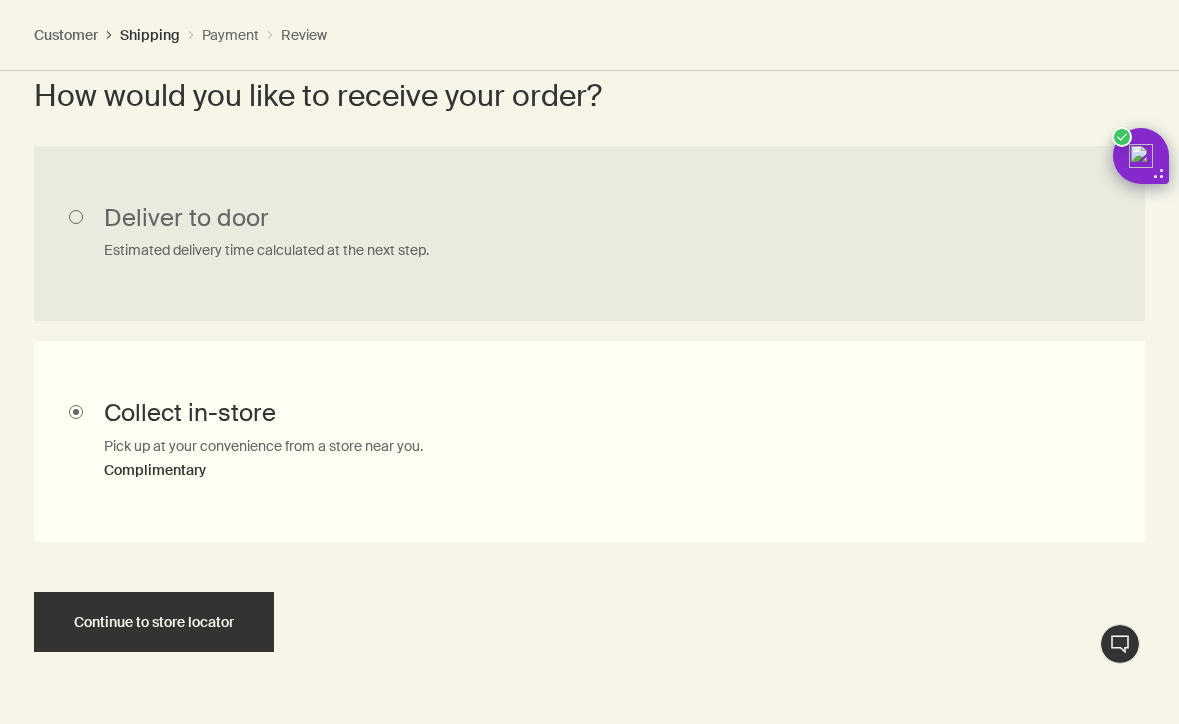 radio on "true" 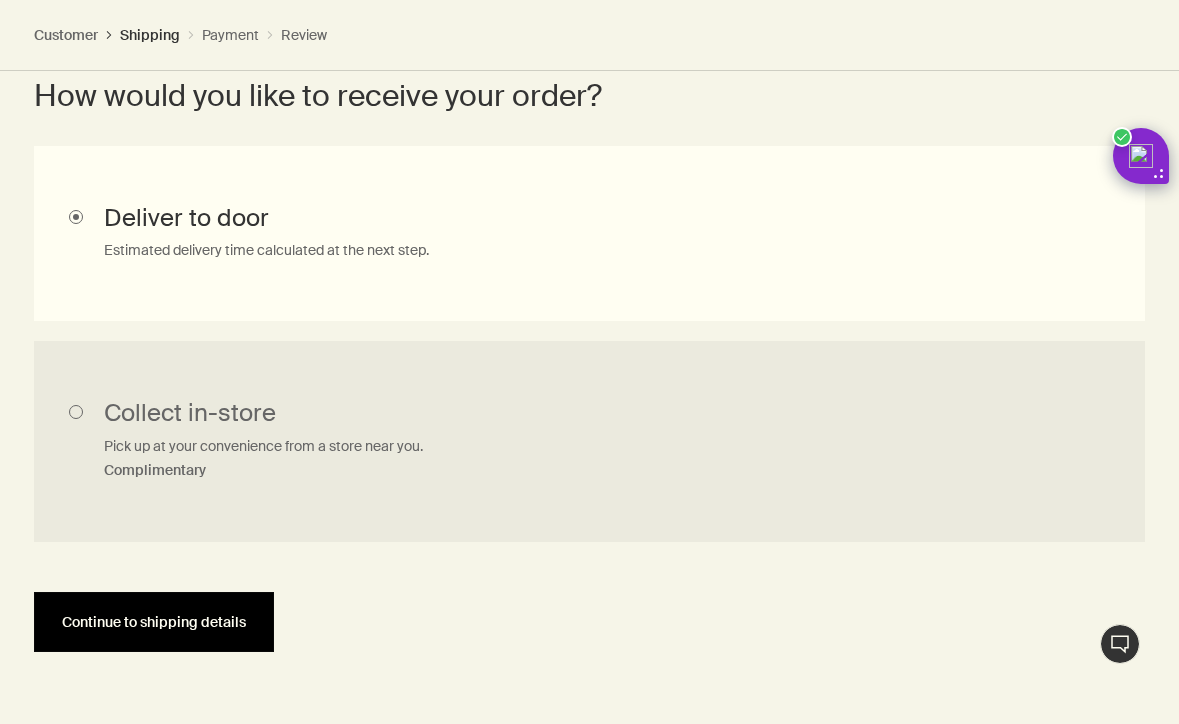 click on "Continue to shipping details" at bounding box center (154, 622) 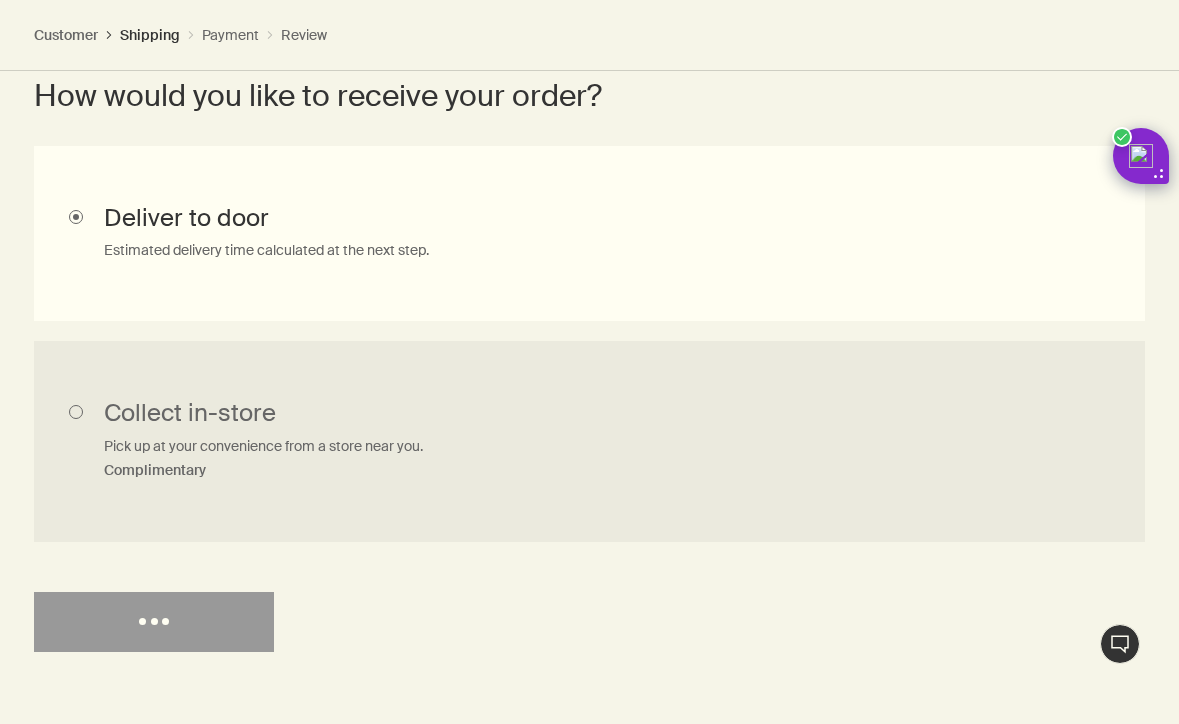 select on "US" 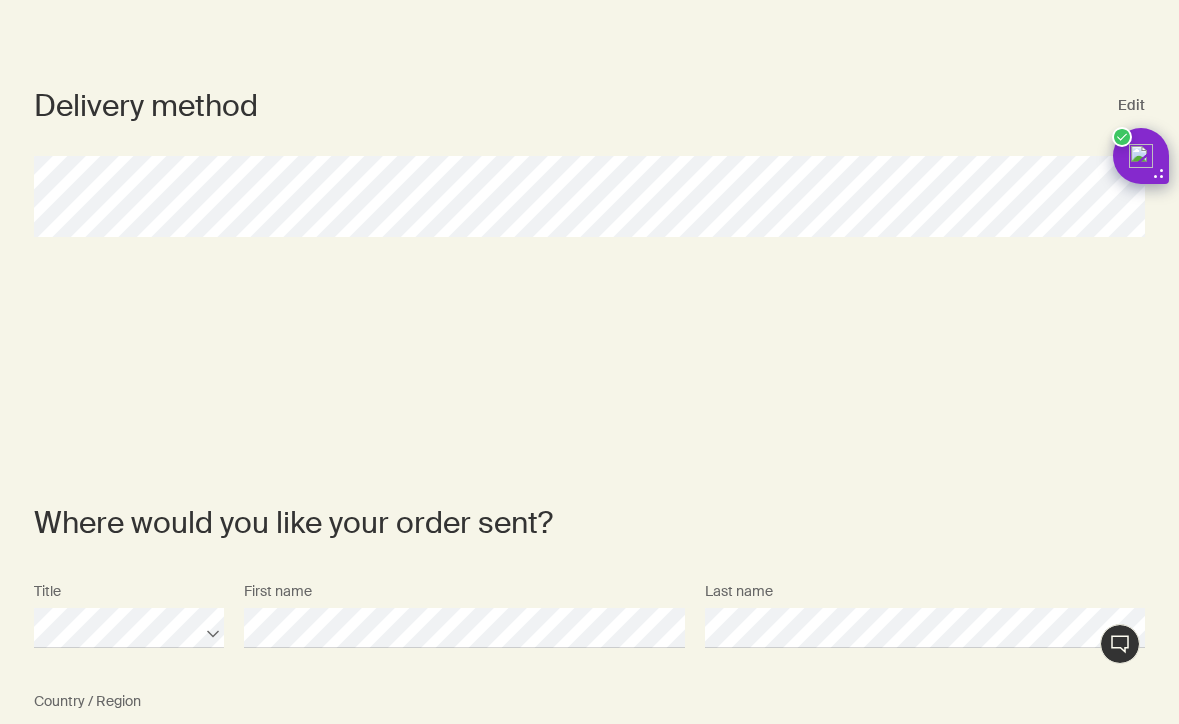 scroll, scrollTop: 0, scrollLeft: 0, axis: both 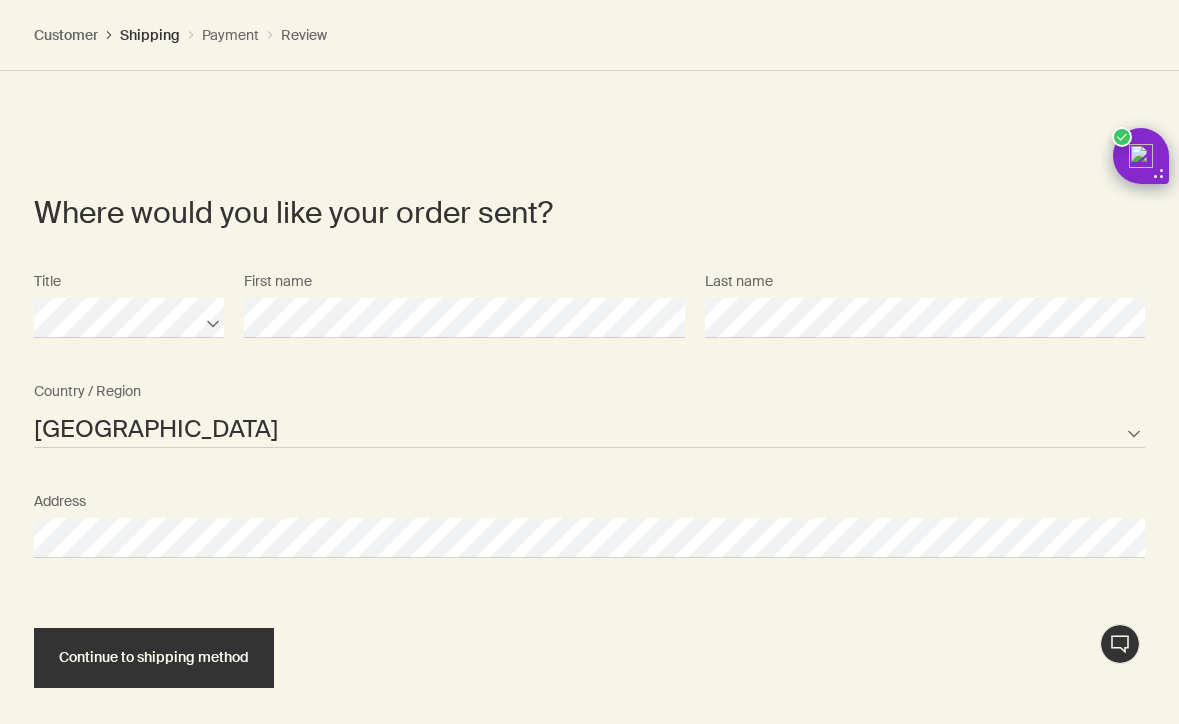 select on "US" 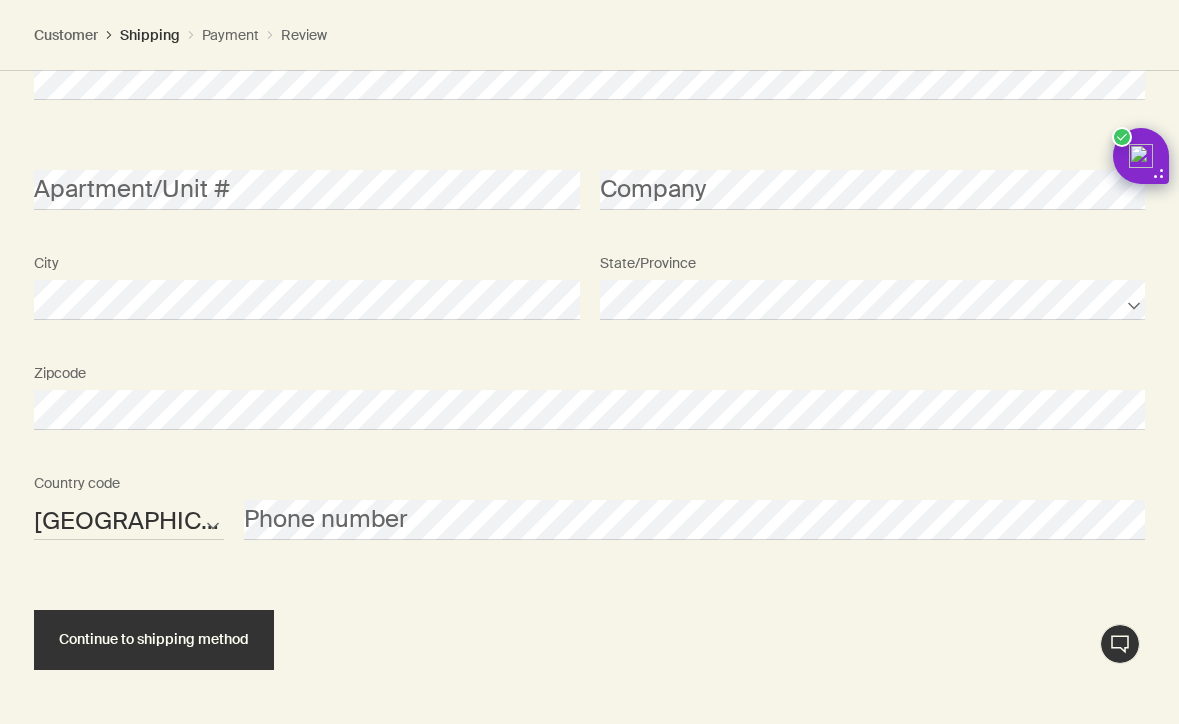 scroll, scrollTop: 1912, scrollLeft: 0, axis: vertical 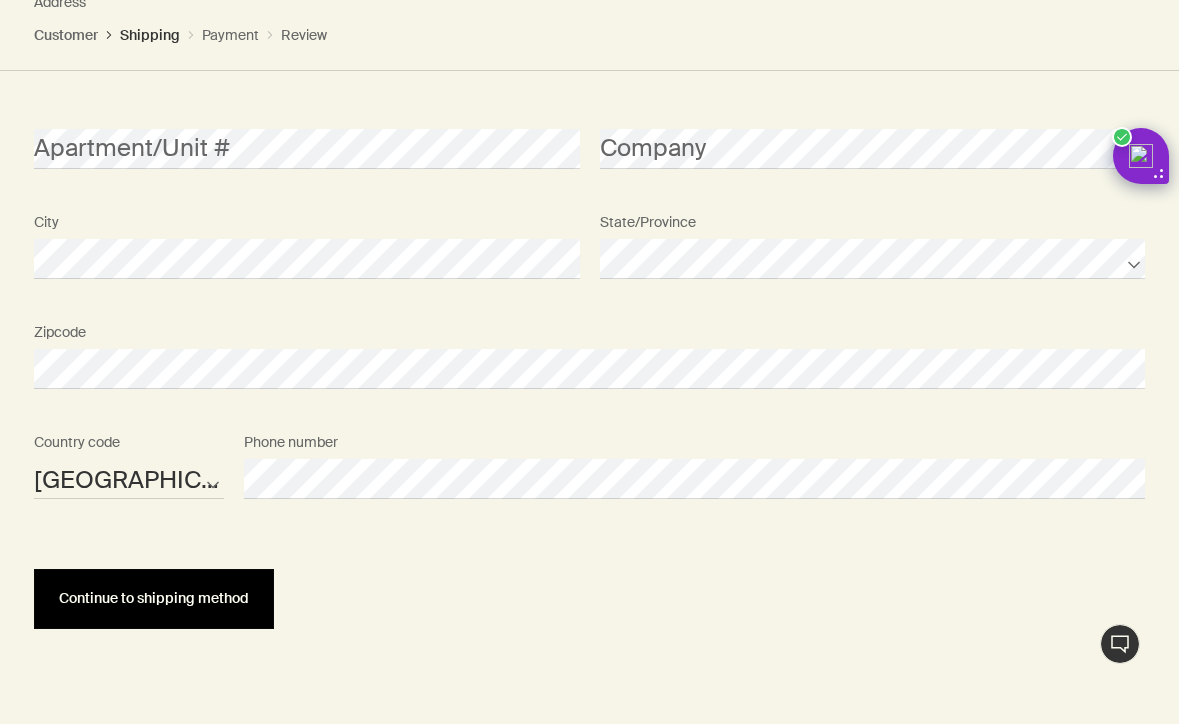 click on "Continue to shipping method" at bounding box center (154, 599) 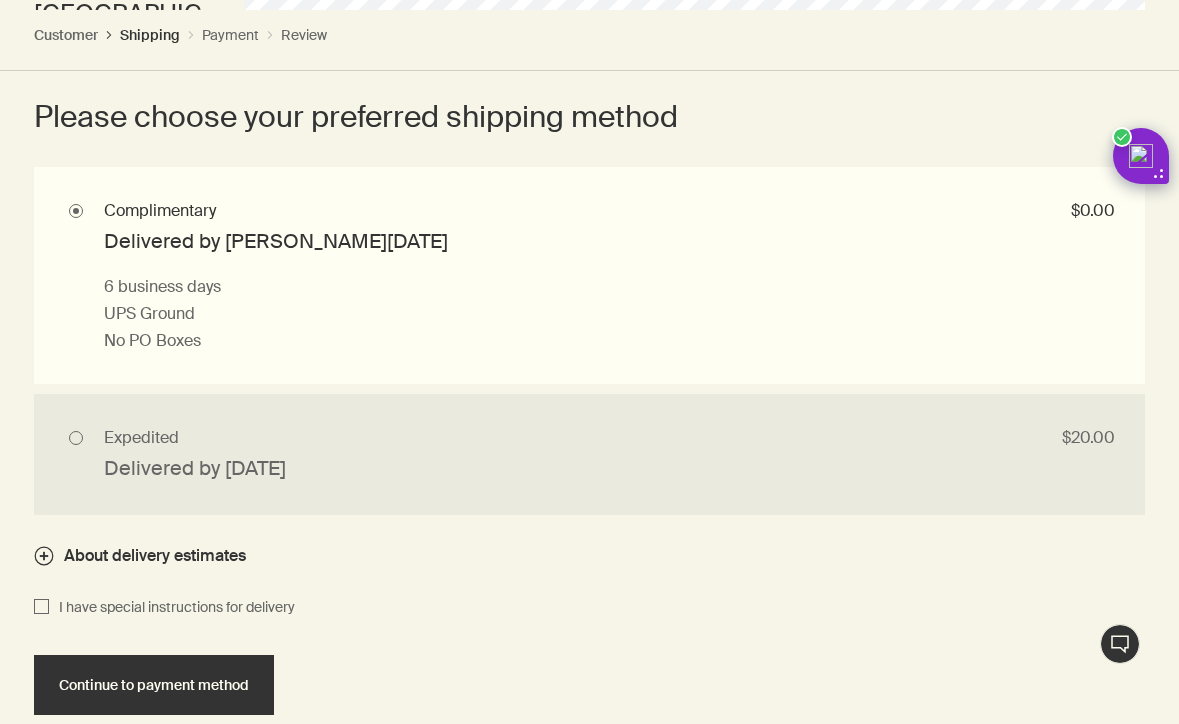 scroll, scrollTop: 2383, scrollLeft: 0, axis: vertical 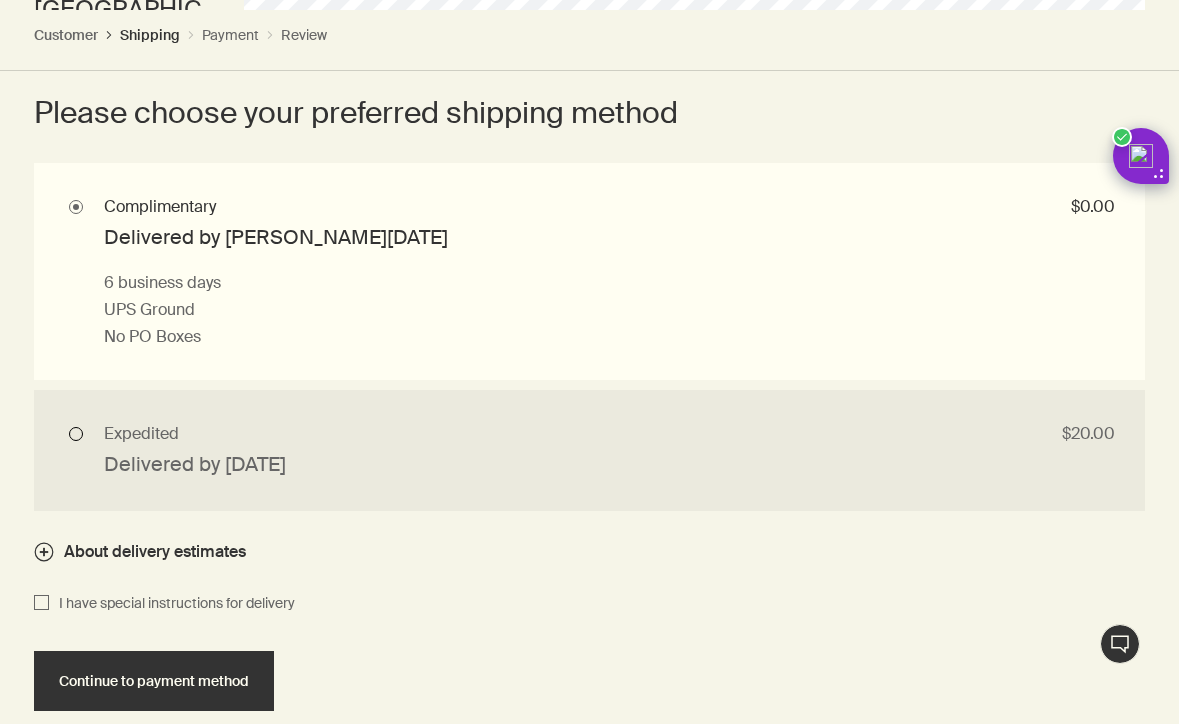 click on "Expedited $20.00 Delivered by Tue, Jul 15 1 business day if placed before 12PM PT UPS Next Day Air No PO Boxes" at bounding box center (589, 450) 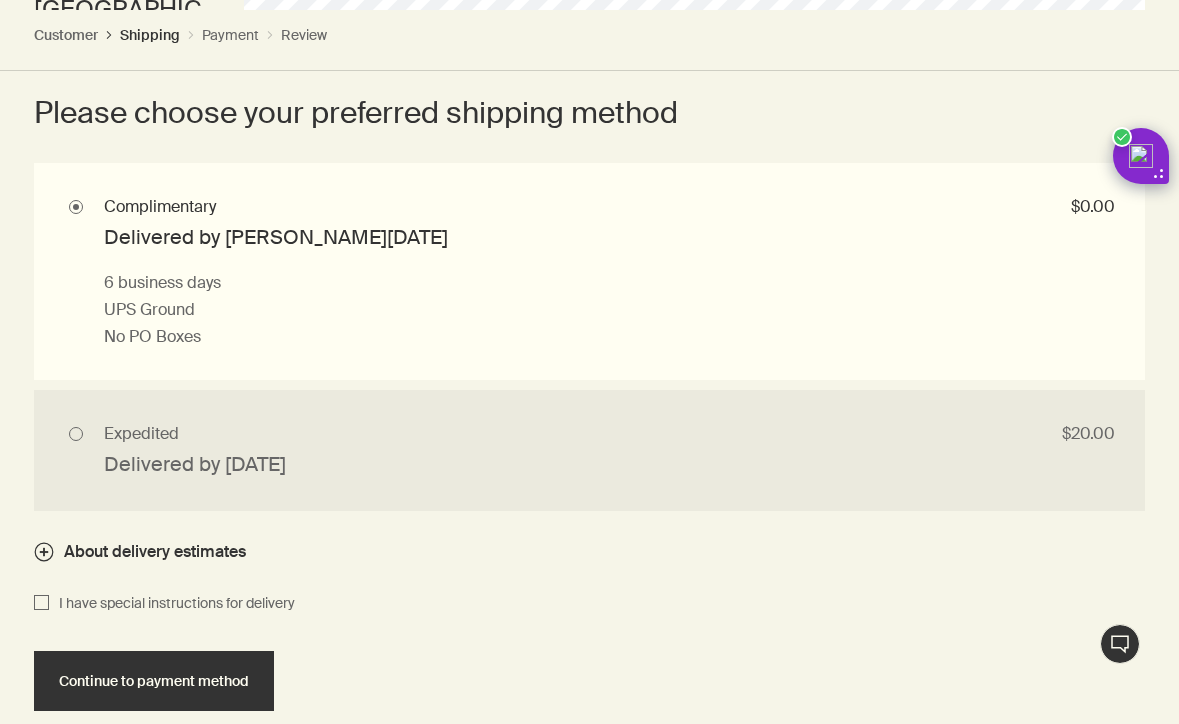 radio on "true" 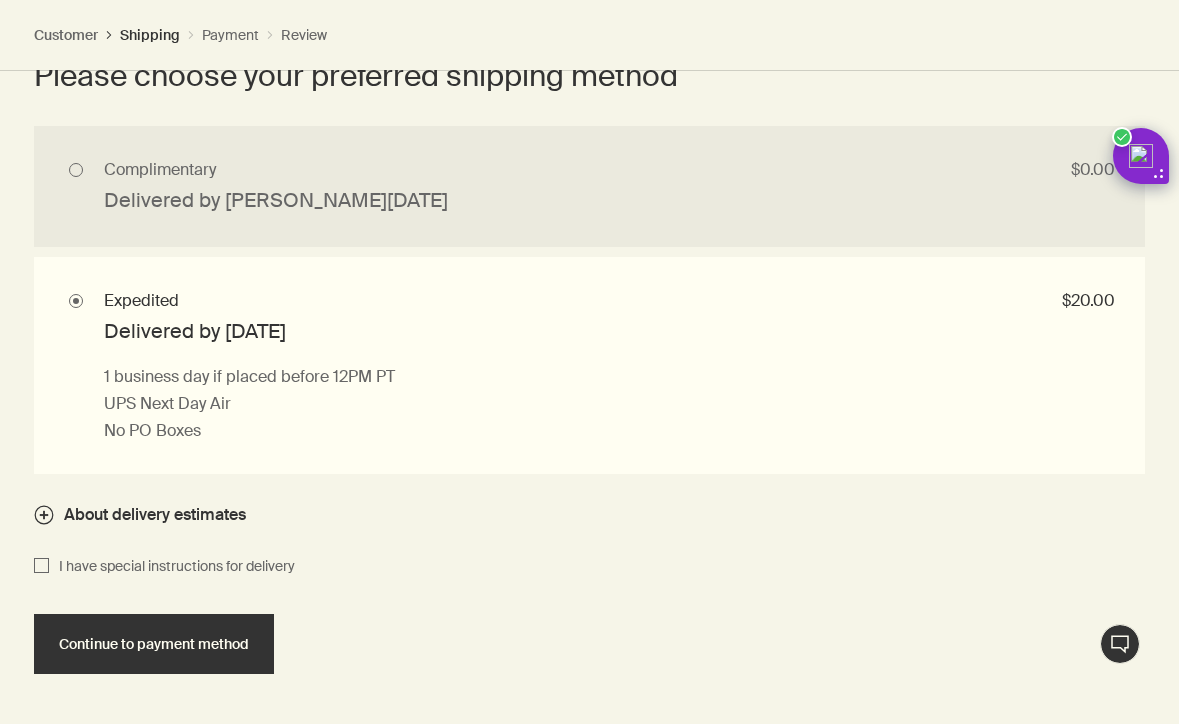 scroll, scrollTop: 2578, scrollLeft: 0, axis: vertical 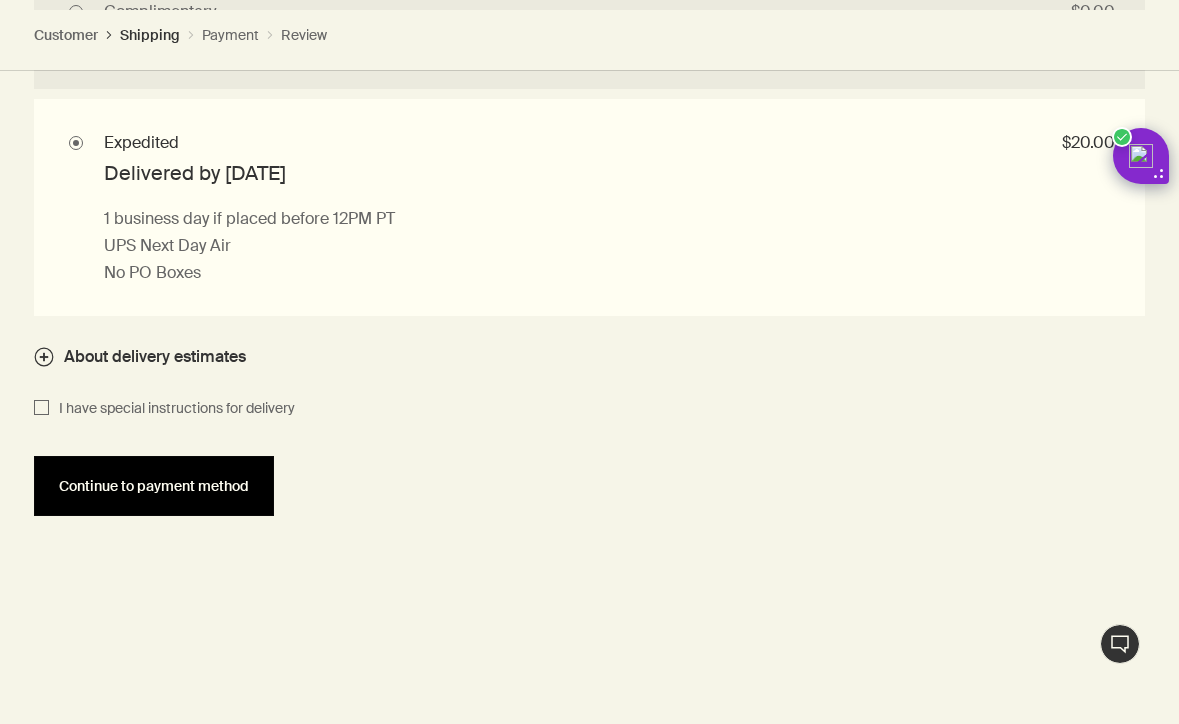 click on "Continue to payment method" at bounding box center [154, 486] 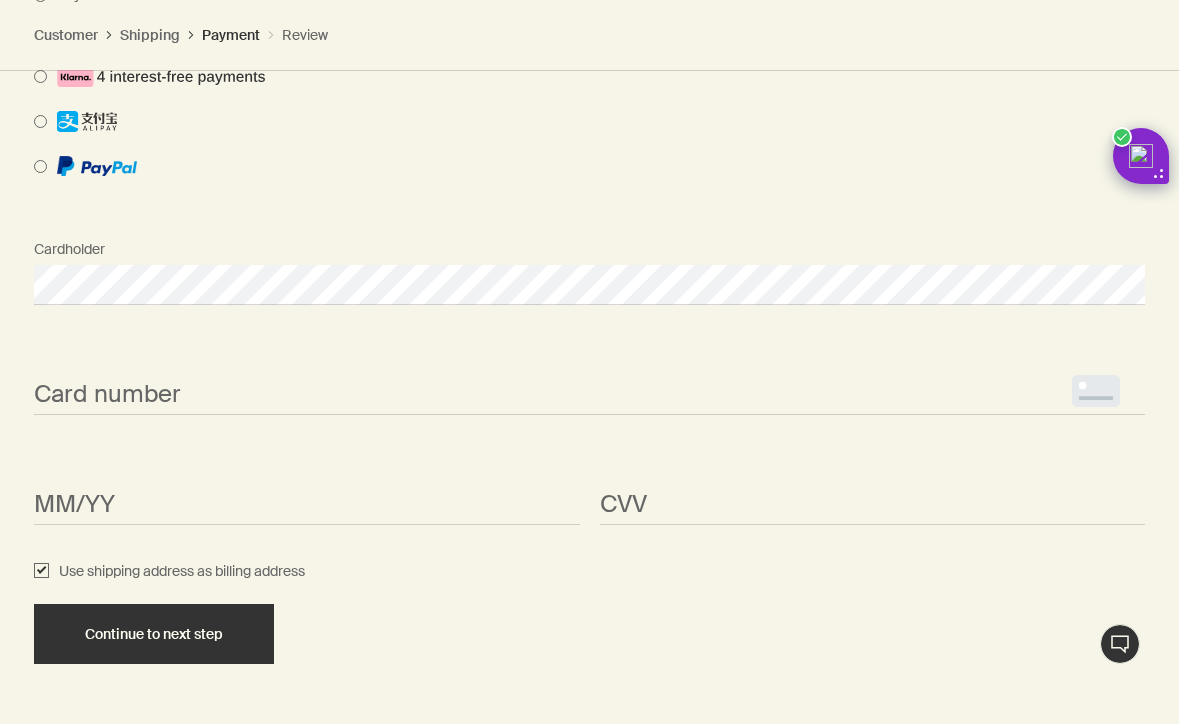 scroll, scrollTop: 2309, scrollLeft: 0, axis: vertical 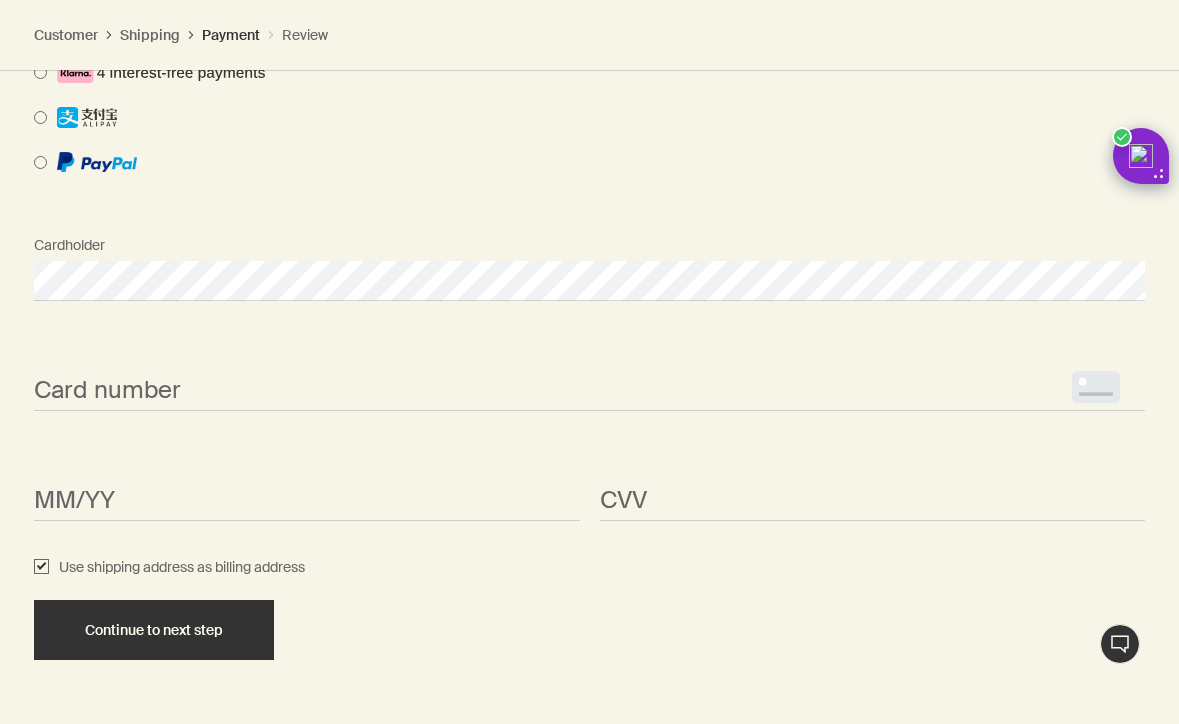 click on "Card number <p>Your browser does not support iframes.</p>" at bounding box center (589, 373) 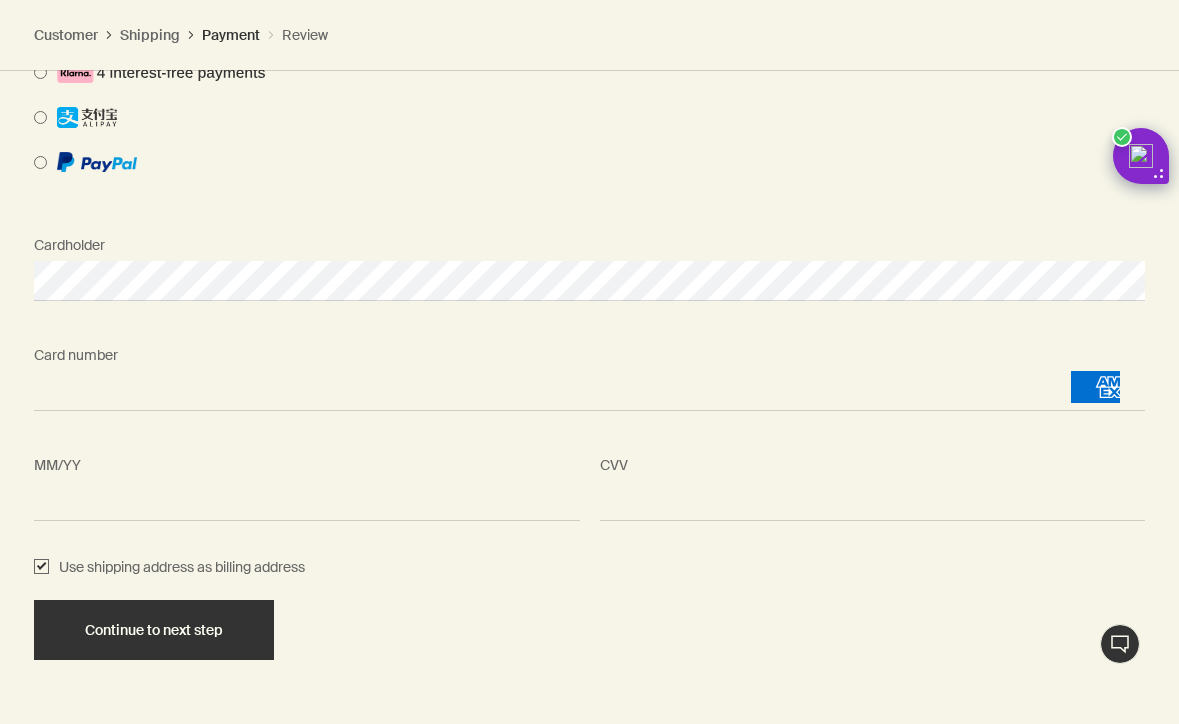 click on "CVV <p>Your browser does not support iframes.</p>" at bounding box center (873, 483) 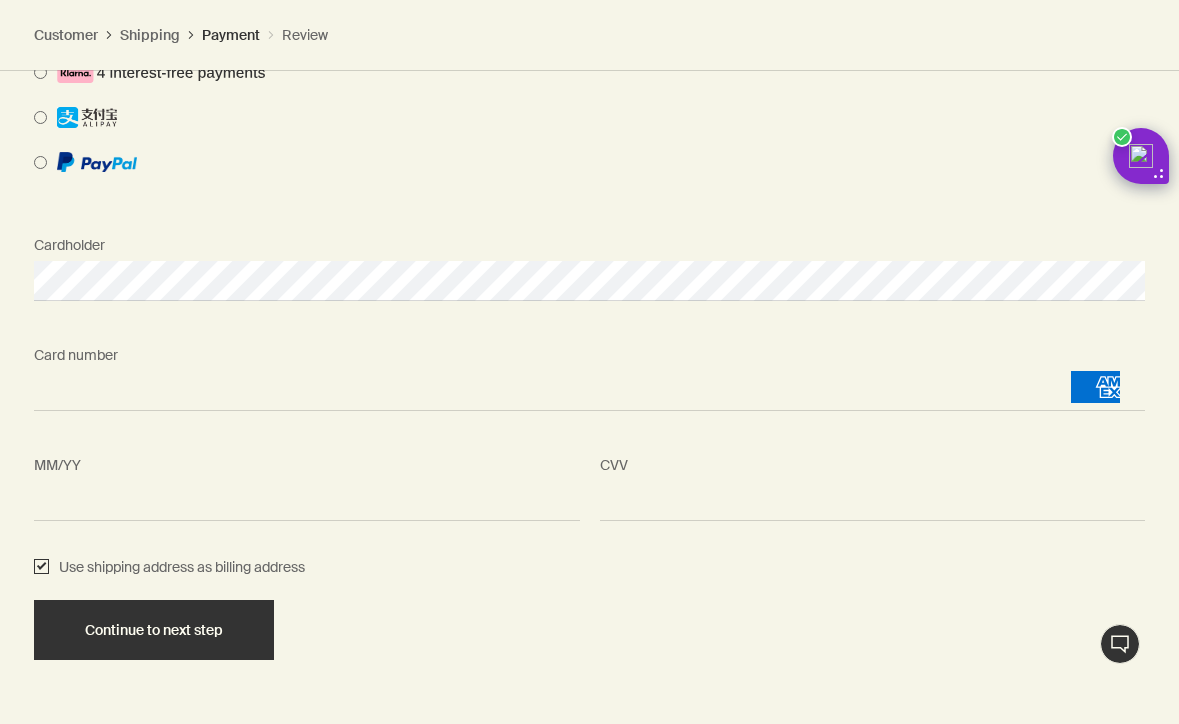 click on "Use shipping address as billing address" at bounding box center [41, 568] 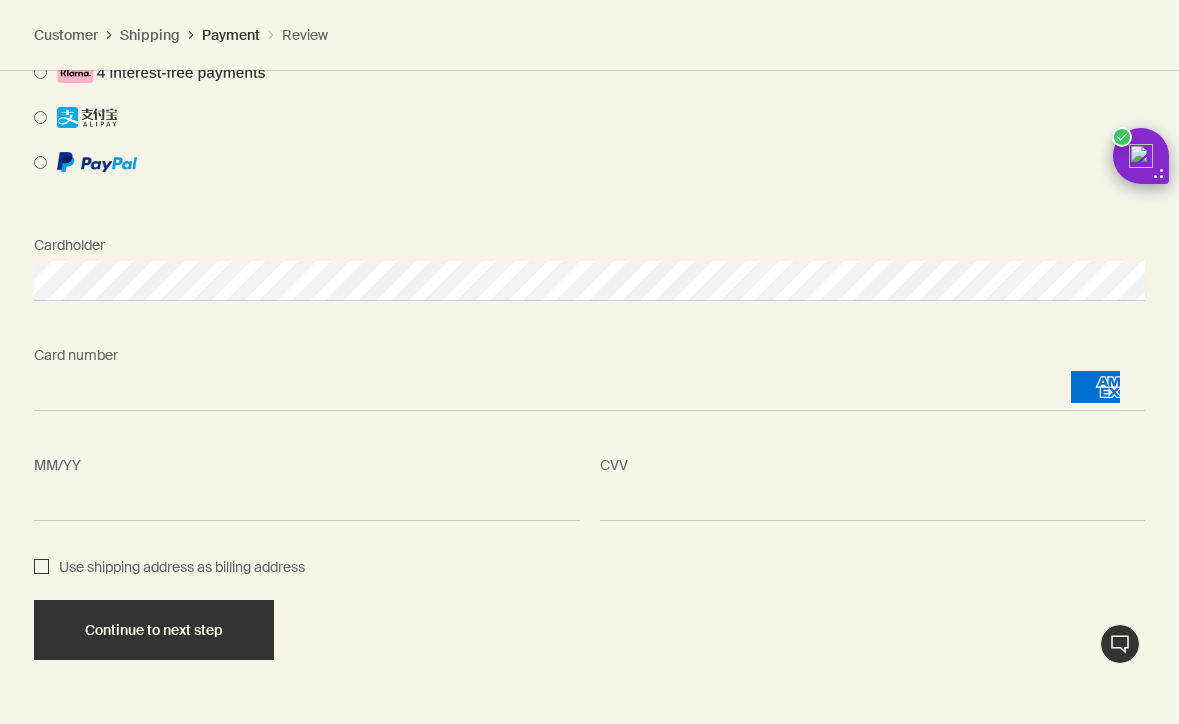 checkbox on "false" 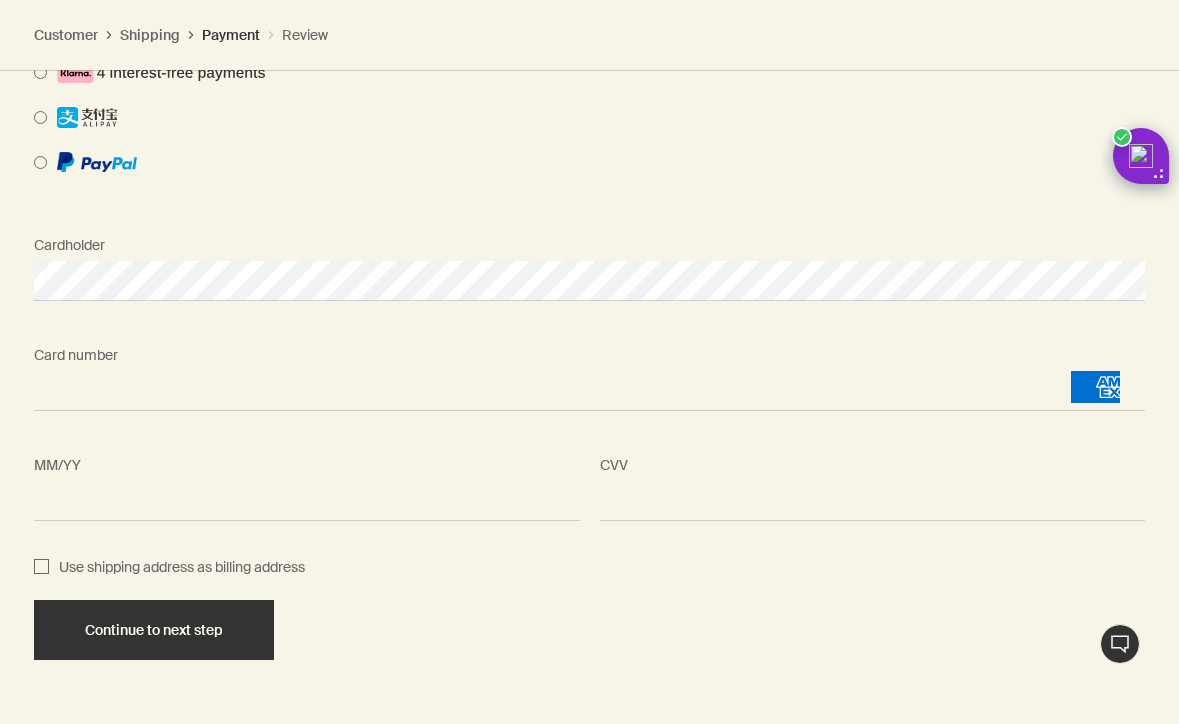 select on "US" 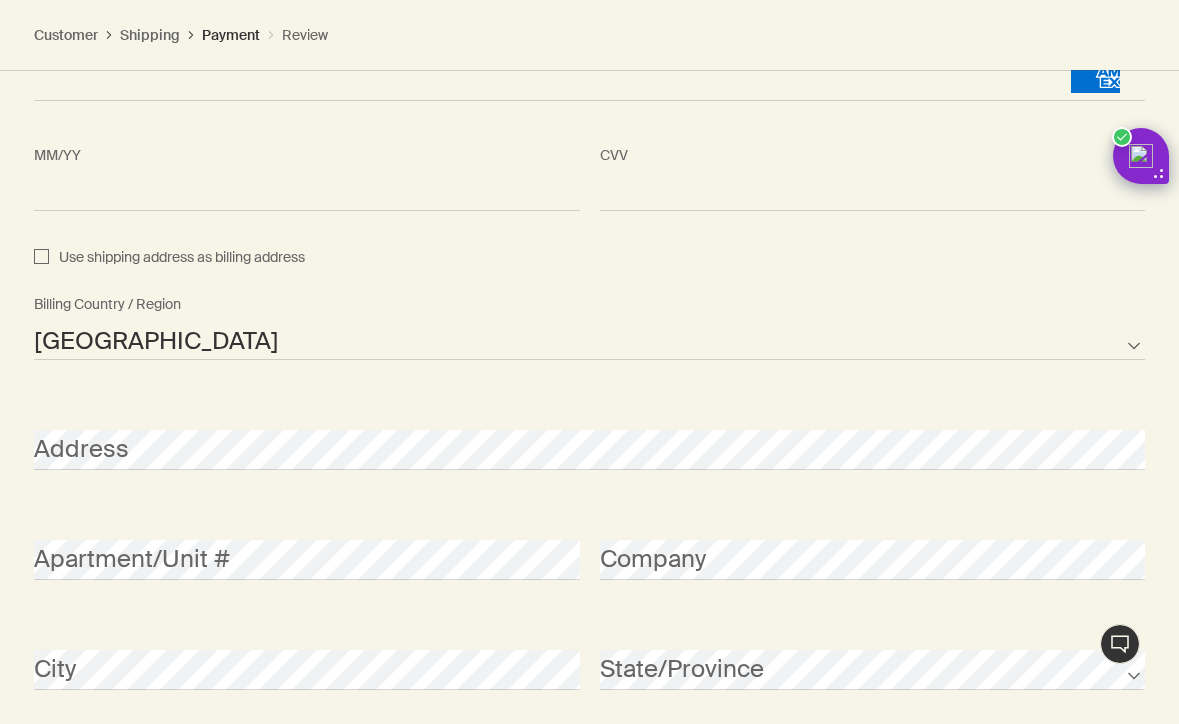 scroll, scrollTop: 2671, scrollLeft: 0, axis: vertical 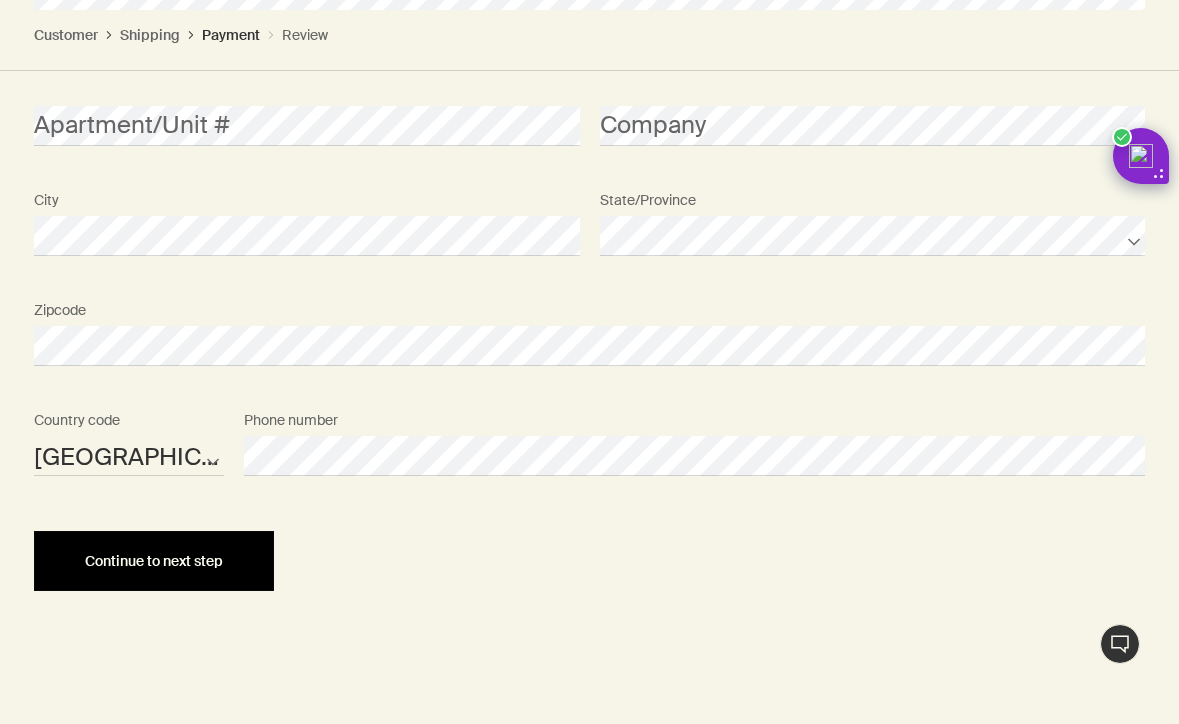 click on "Continue to next step" at bounding box center [154, 561] 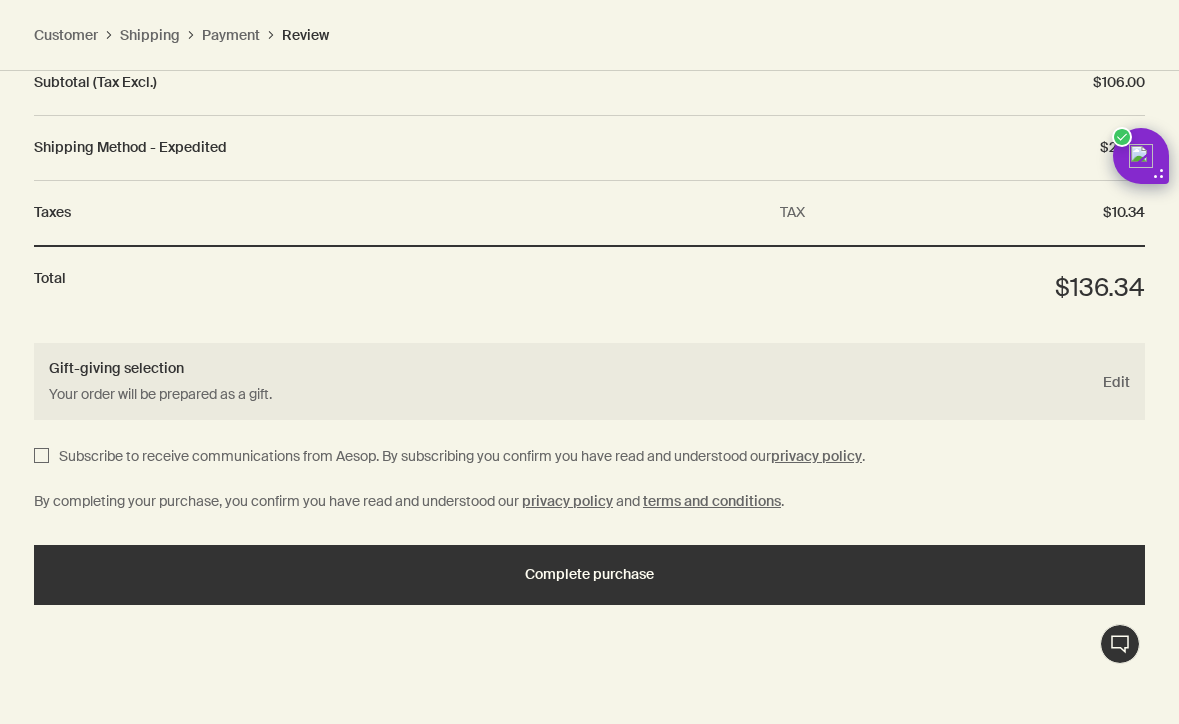 scroll, scrollTop: 3049, scrollLeft: 0, axis: vertical 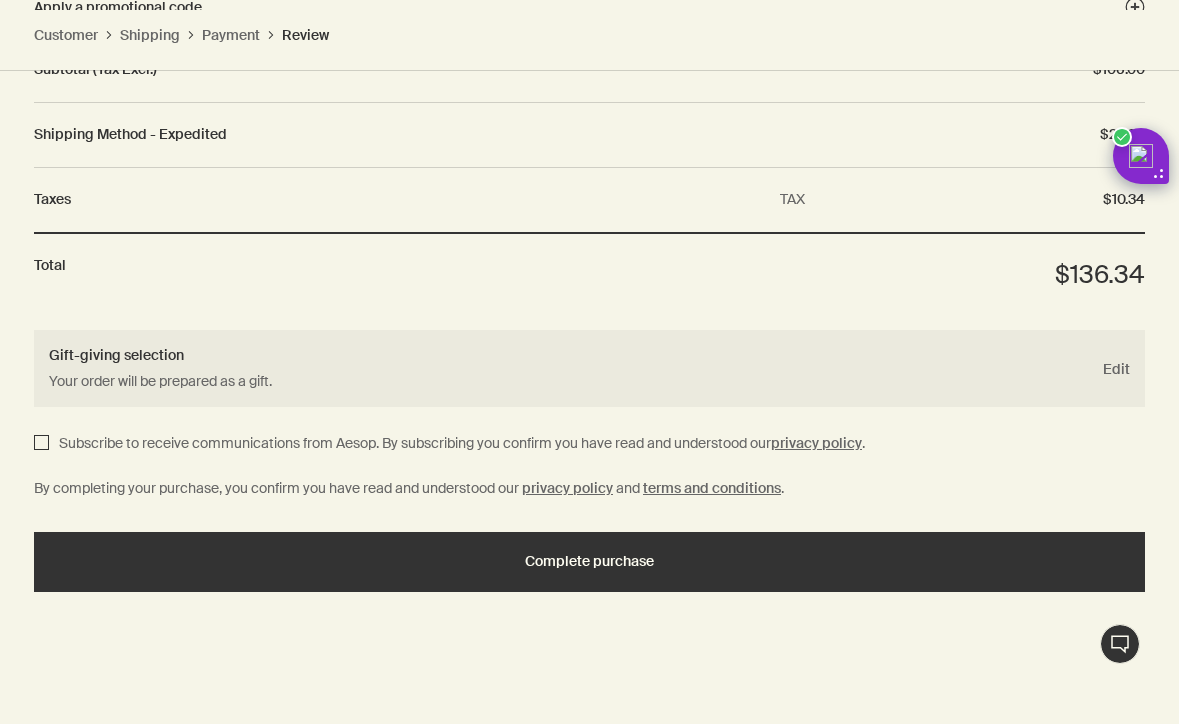 click on "Subscribe to receive communications from Aesop. By subscribing you confirm you have read and understood our   privacy policy ." at bounding box center [41, 444] 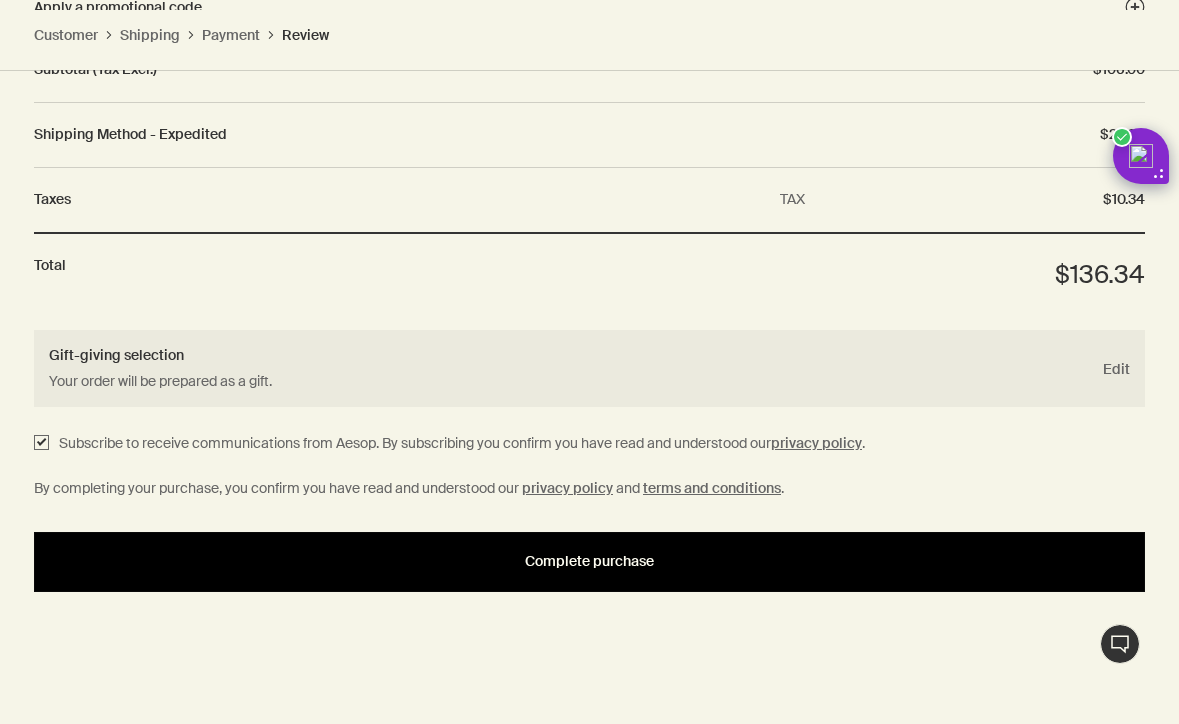 click on "Complete purchase" at bounding box center (589, 561) 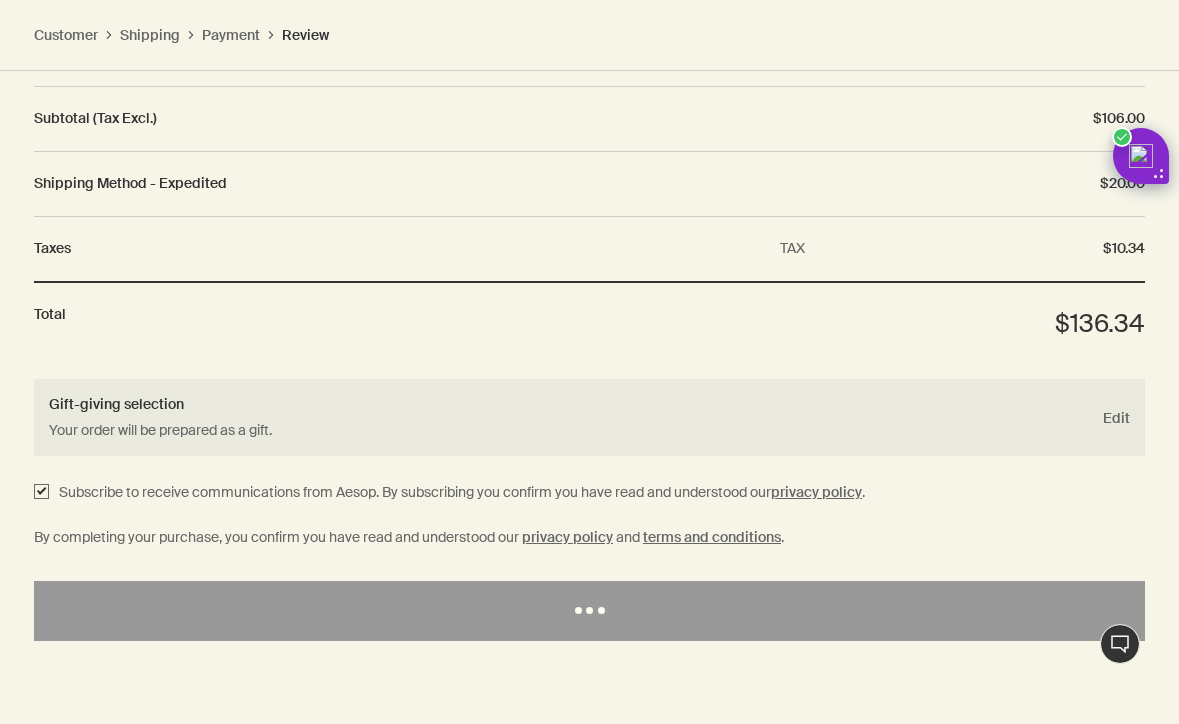 scroll, scrollTop: 3049, scrollLeft: 0, axis: vertical 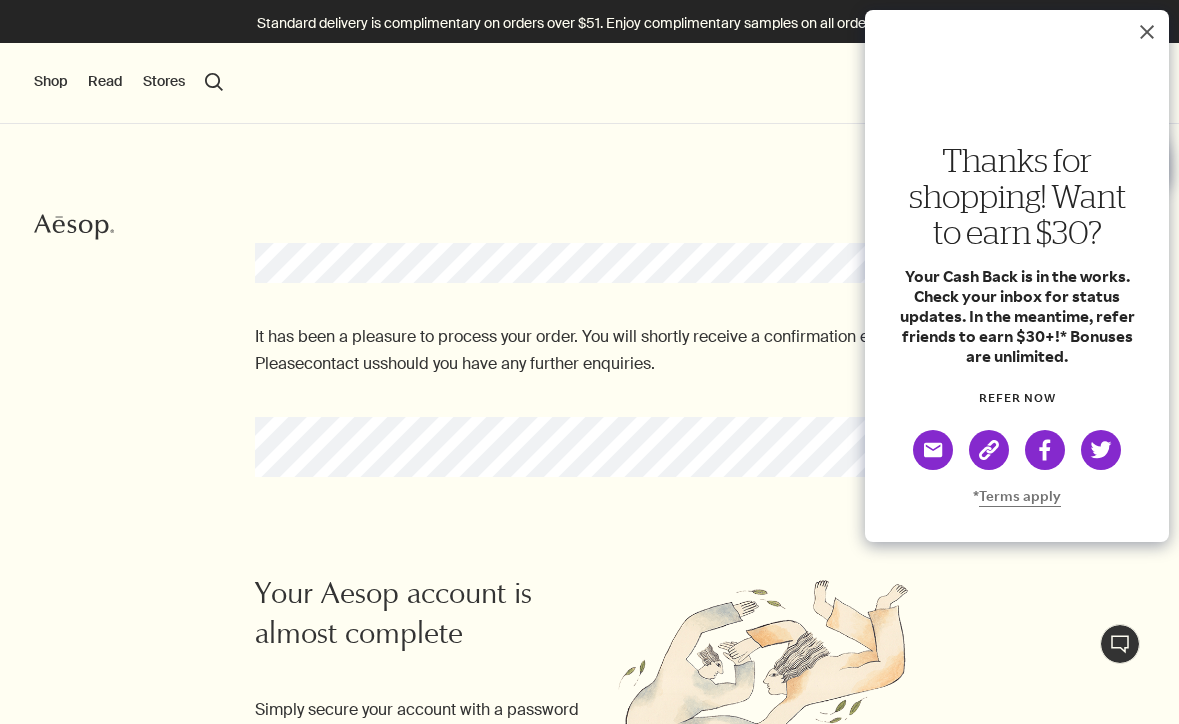 click 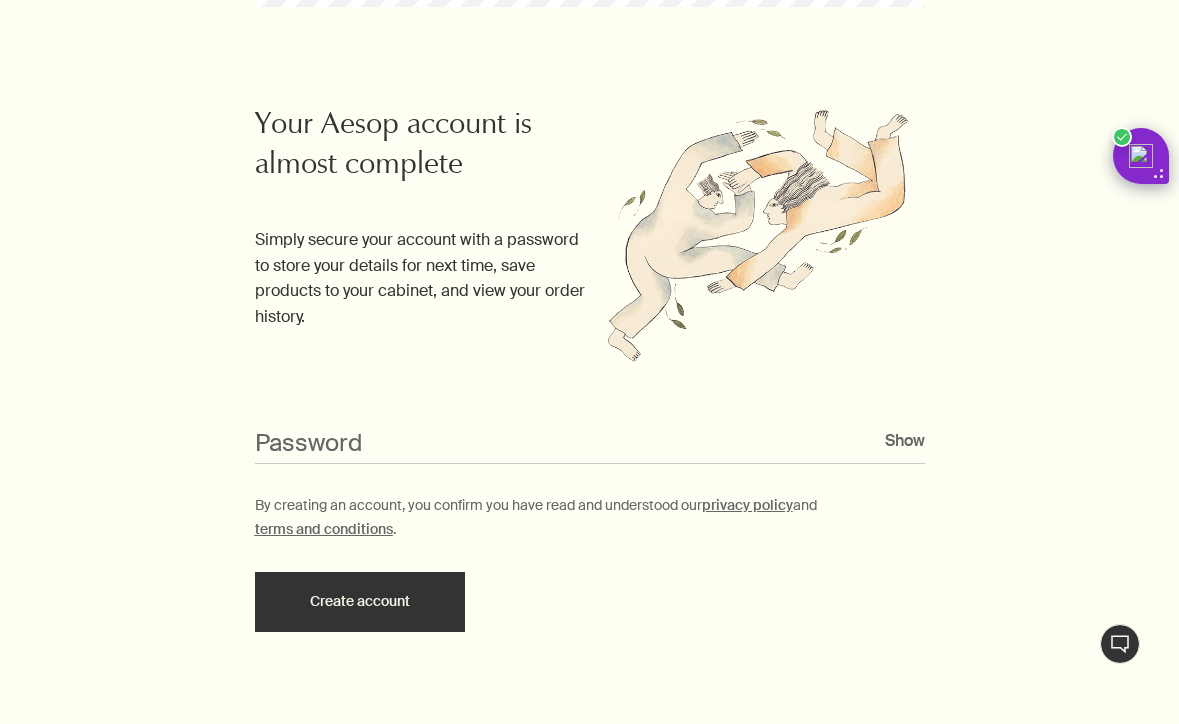 scroll, scrollTop: 484, scrollLeft: 0, axis: vertical 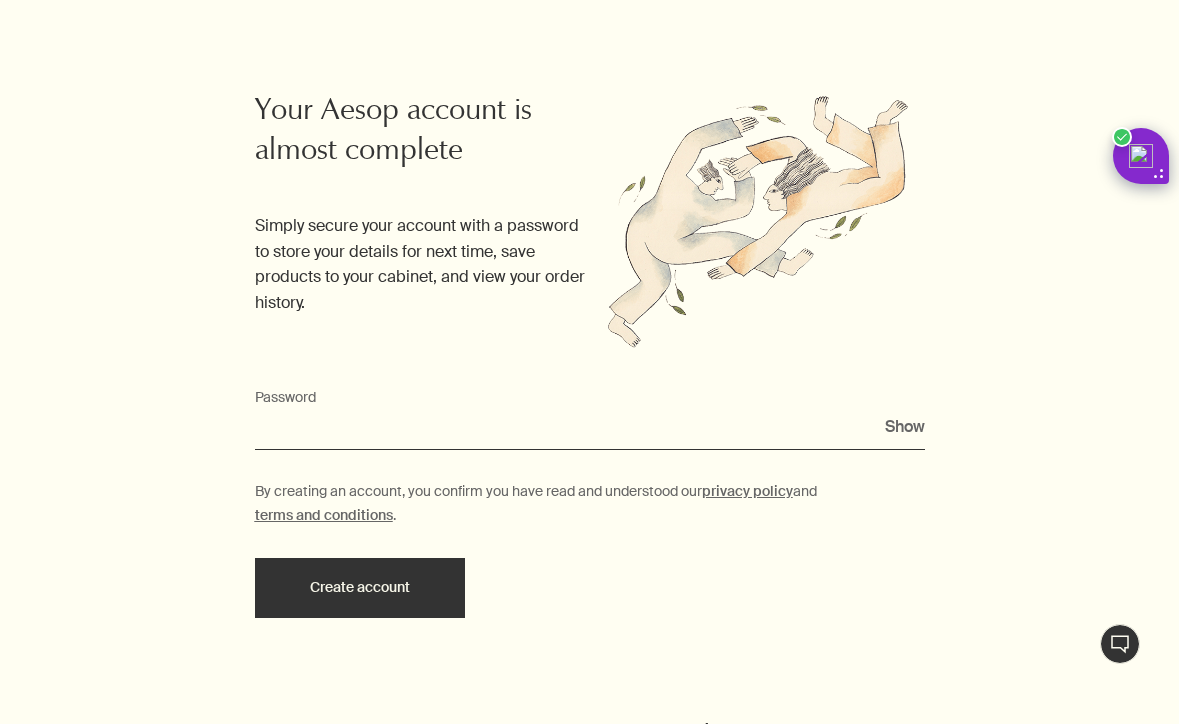 click on "Password" at bounding box center (590, 431) 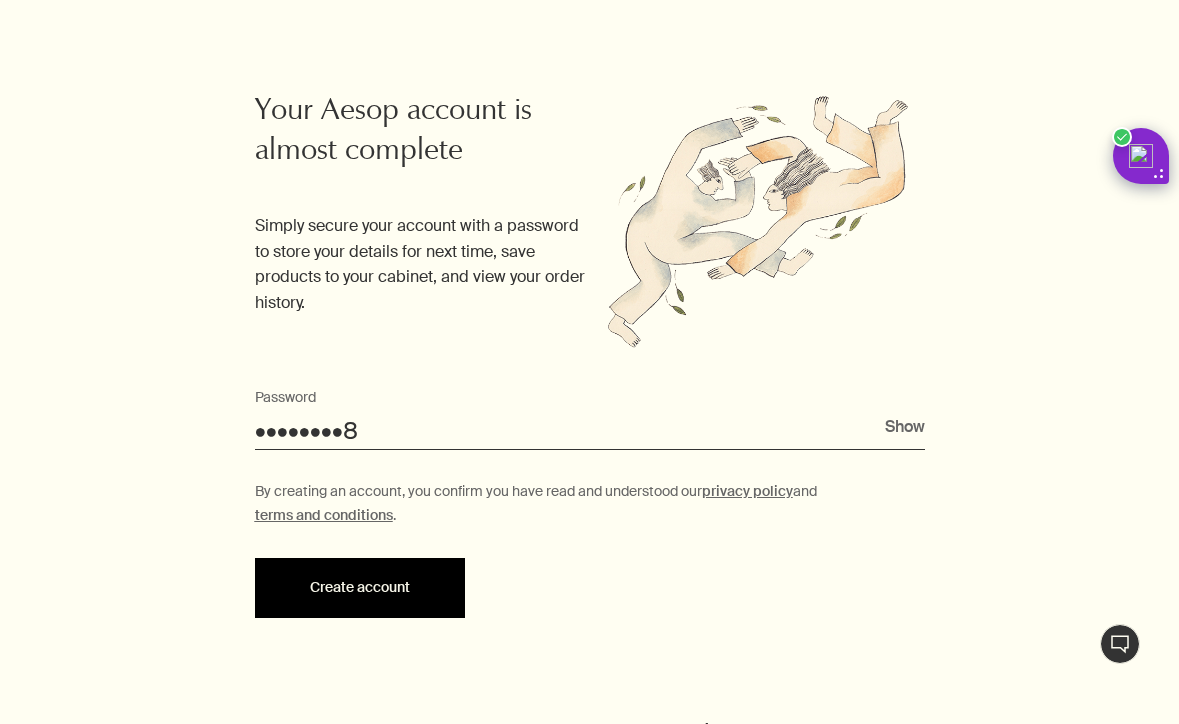 type on "••••••••8" 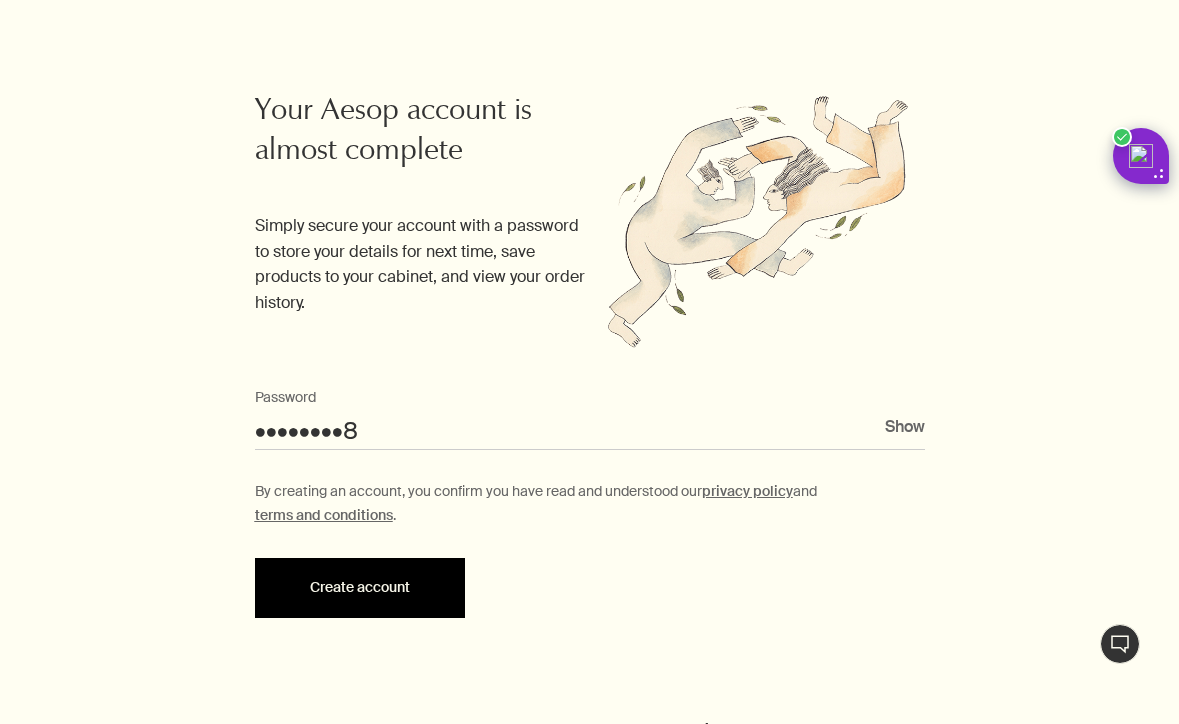 click on "Create account" at bounding box center (360, 588) 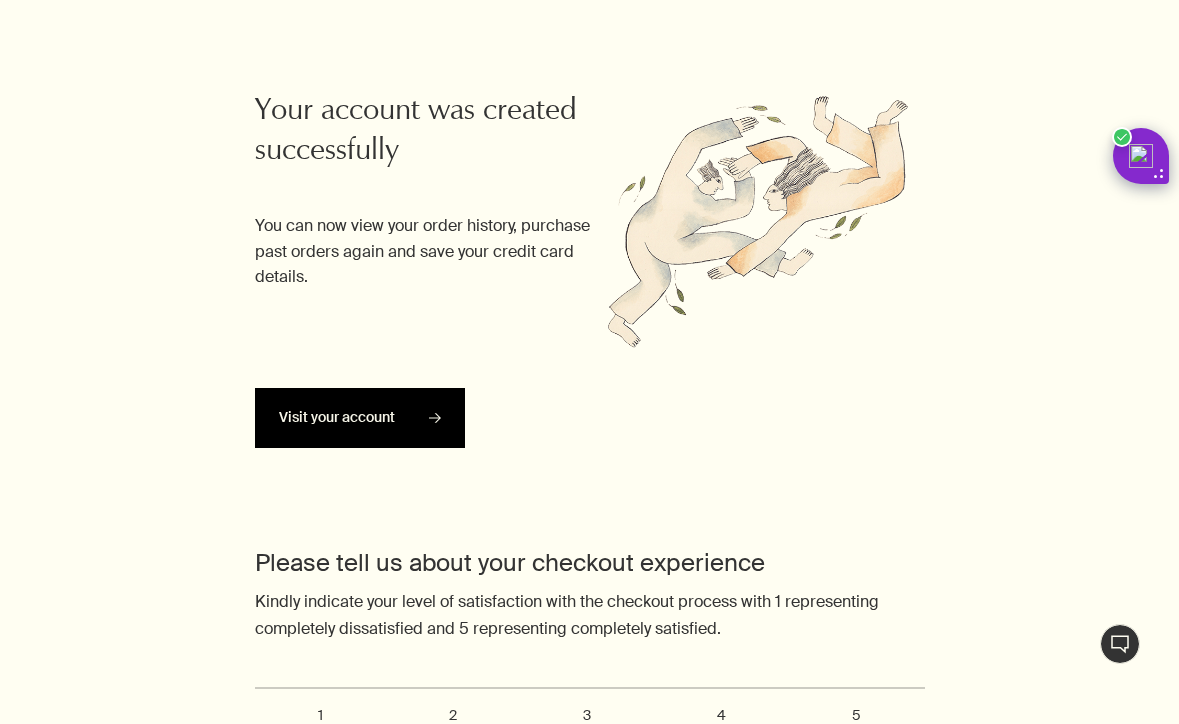 click on "Visit your account   rightArrow" at bounding box center (360, 418) 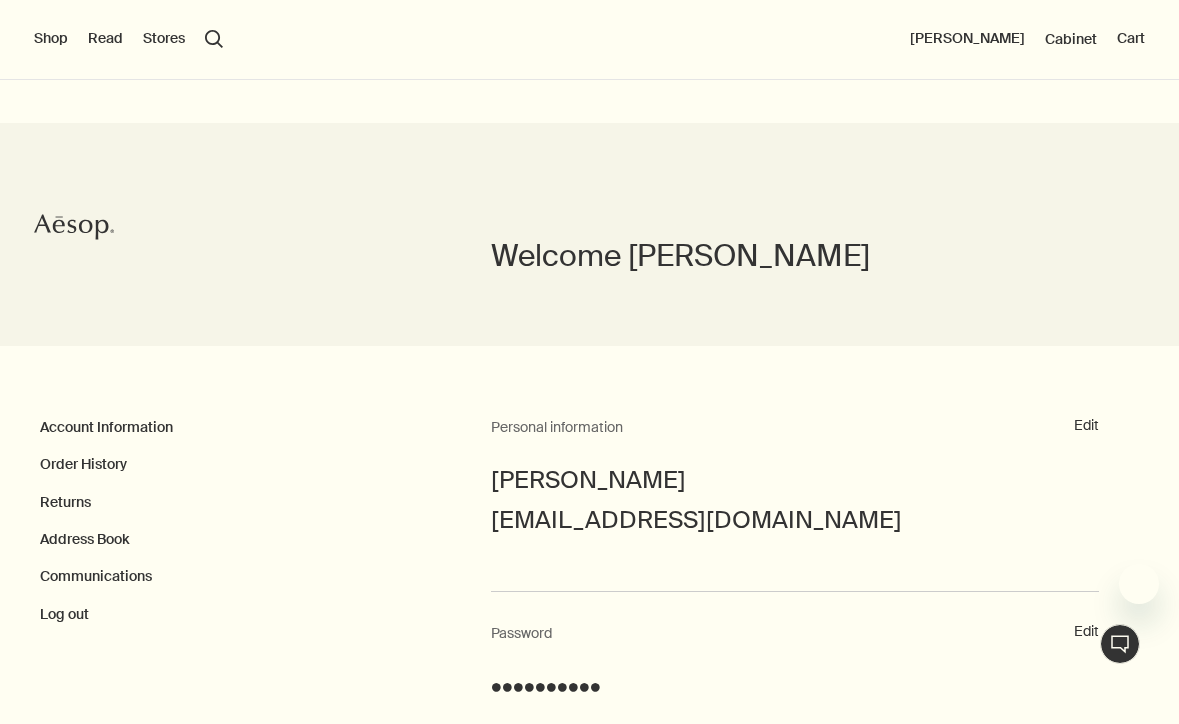 scroll, scrollTop: 0, scrollLeft: 0, axis: both 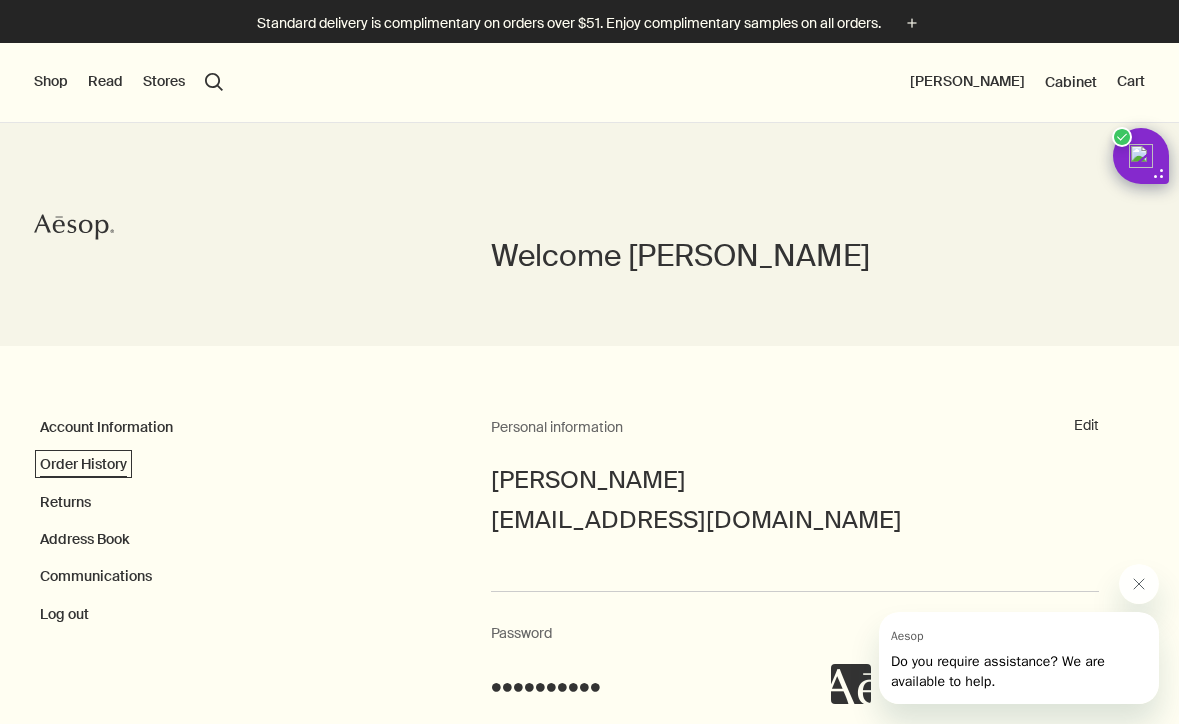 click on "Order History" at bounding box center (83, 464) 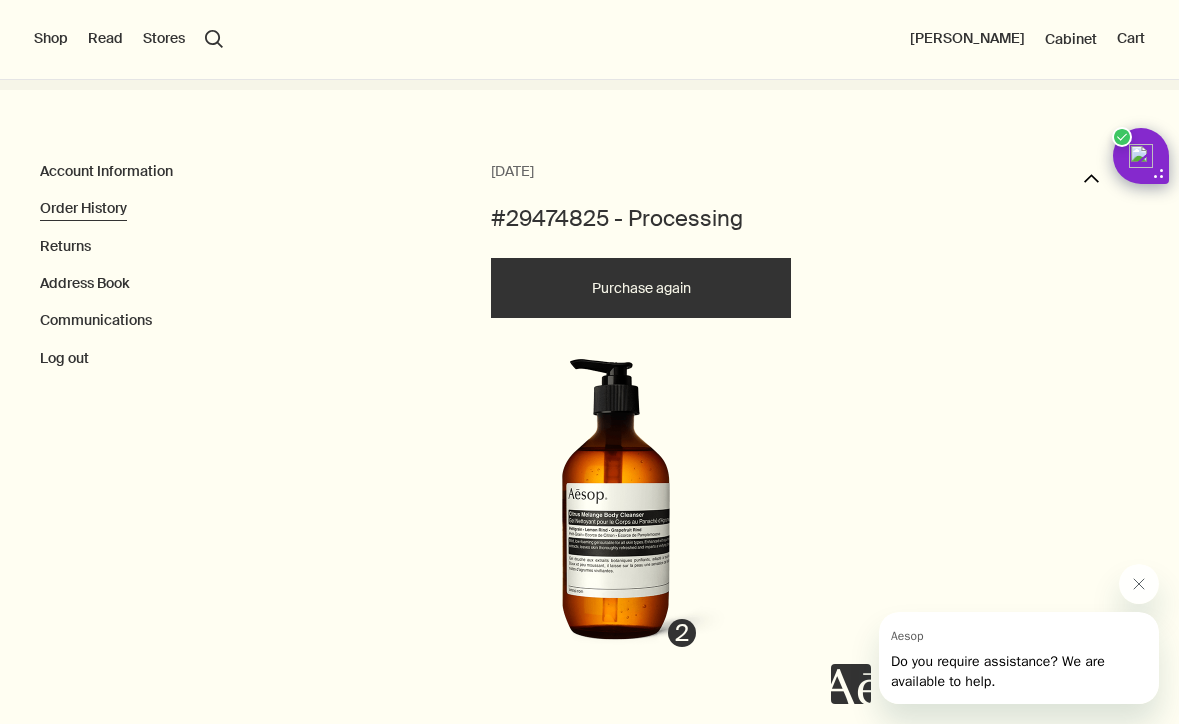 scroll, scrollTop: 263, scrollLeft: 0, axis: vertical 